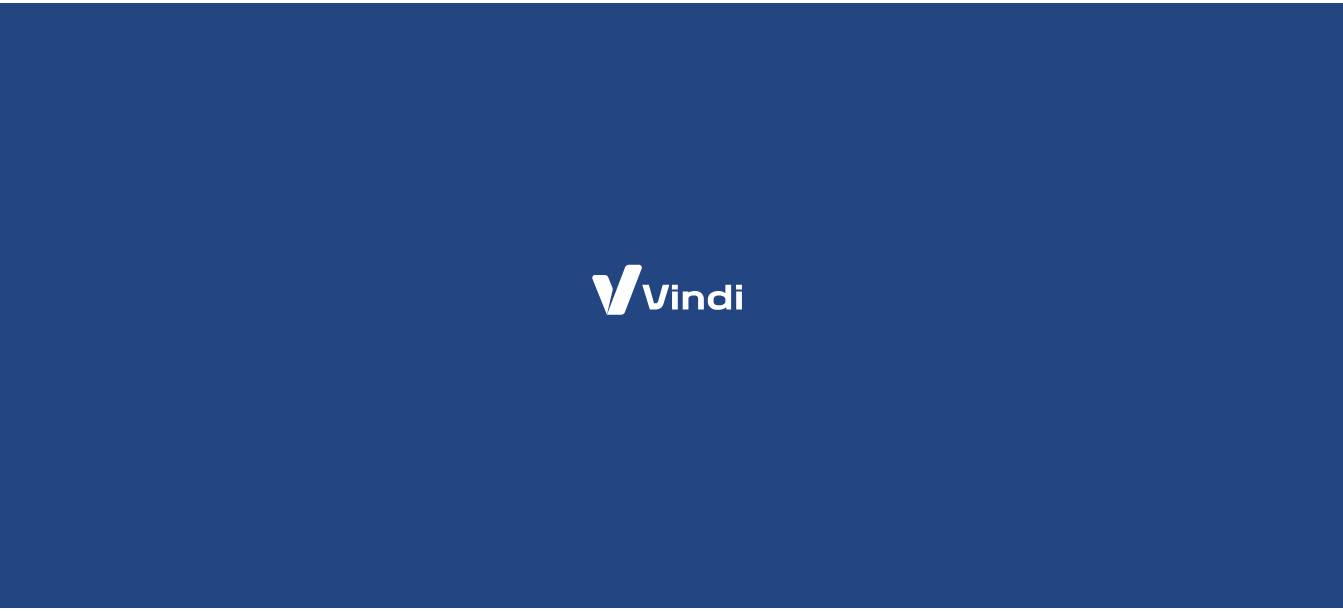 scroll, scrollTop: 0, scrollLeft: 0, axis: both 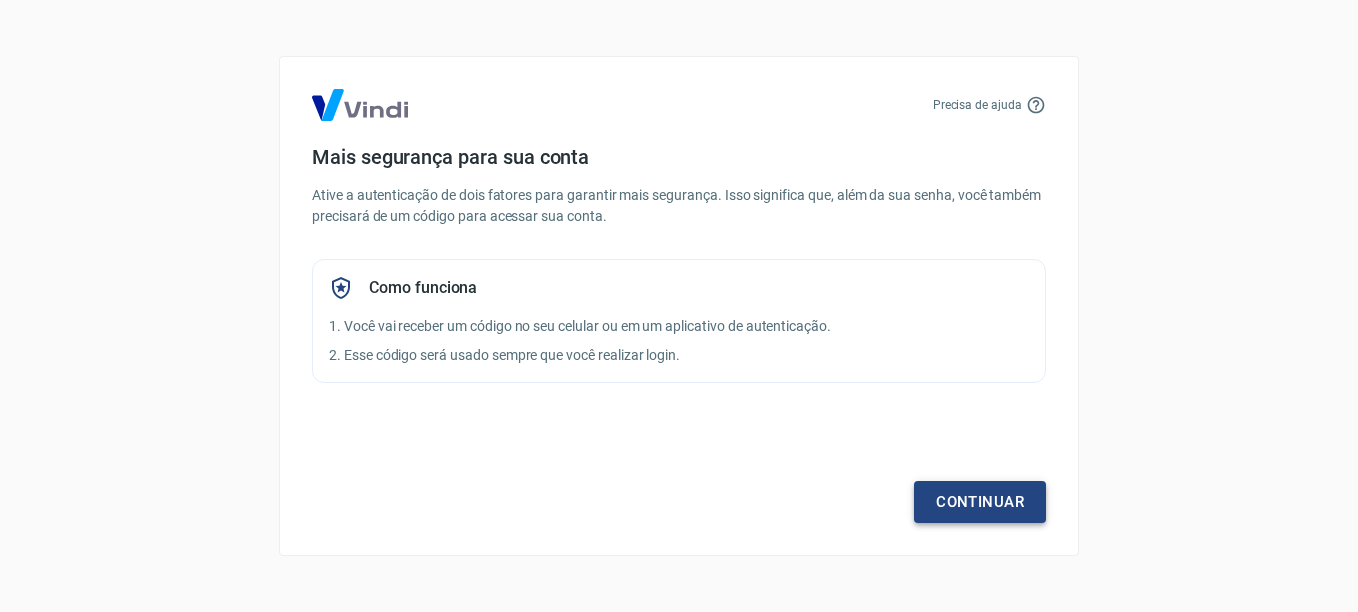 click on "Continuar" at bounding box center (980, 502) 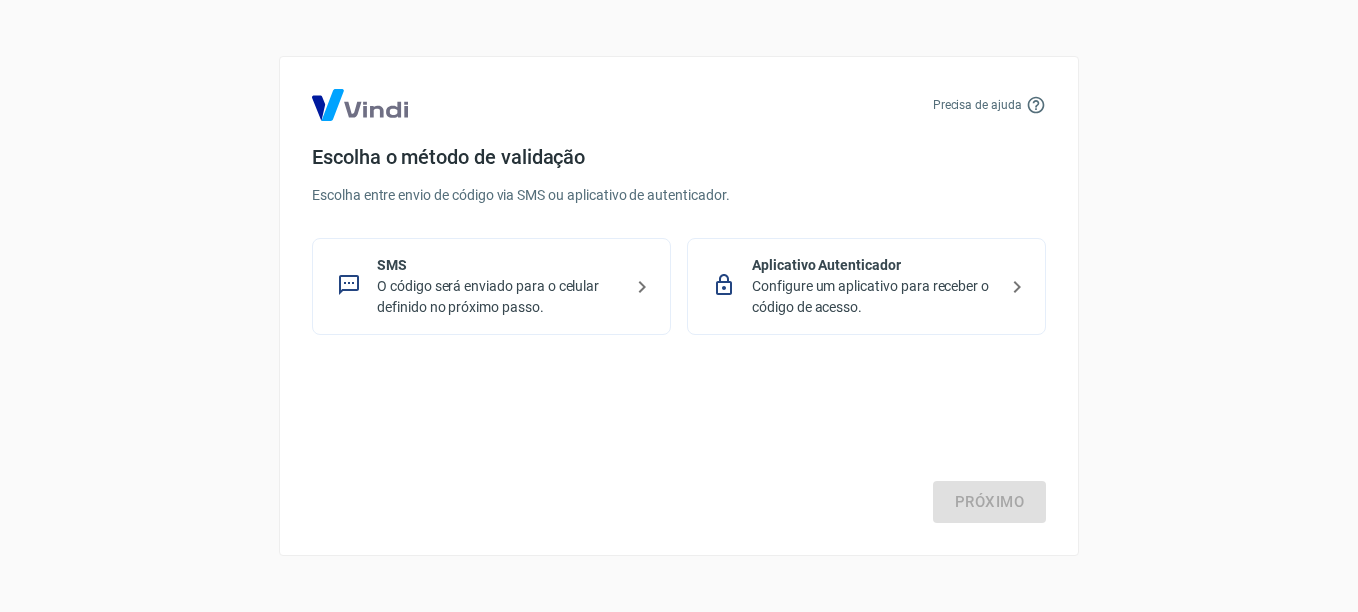 click on "O código será enviado para o celular definido no próximo passo." at bounding box center (499, 297) 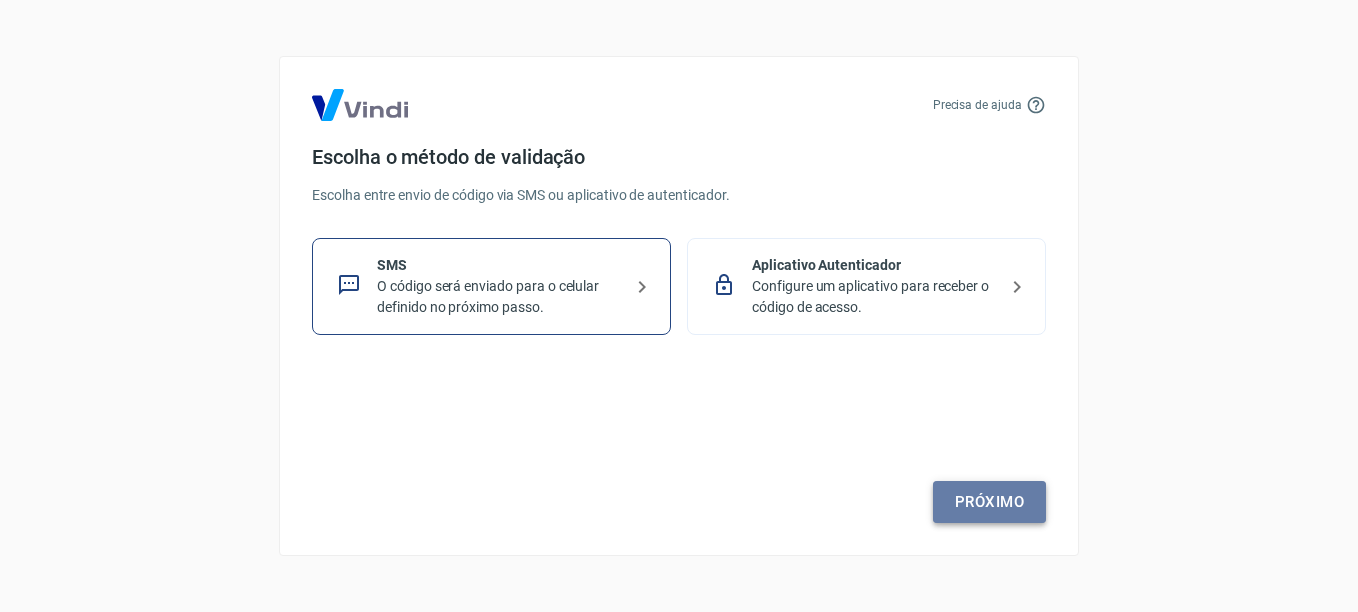click on "Próximo" at bounding box center [989, 502] 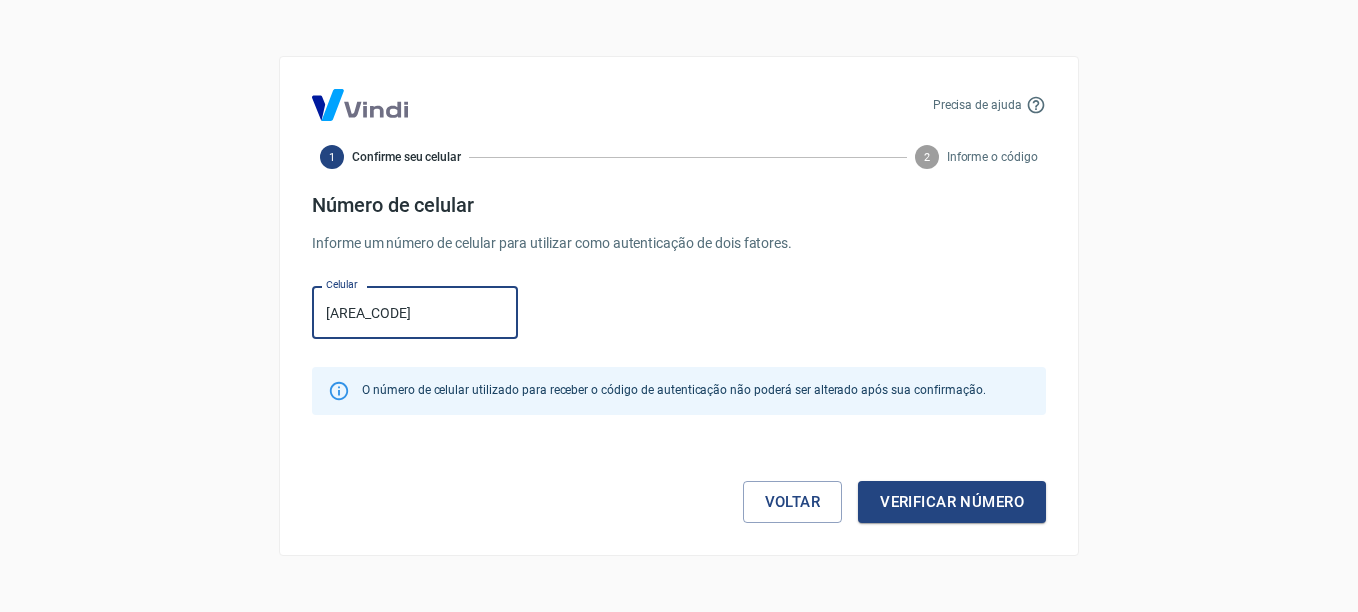 type on "(21) [PHONE]" 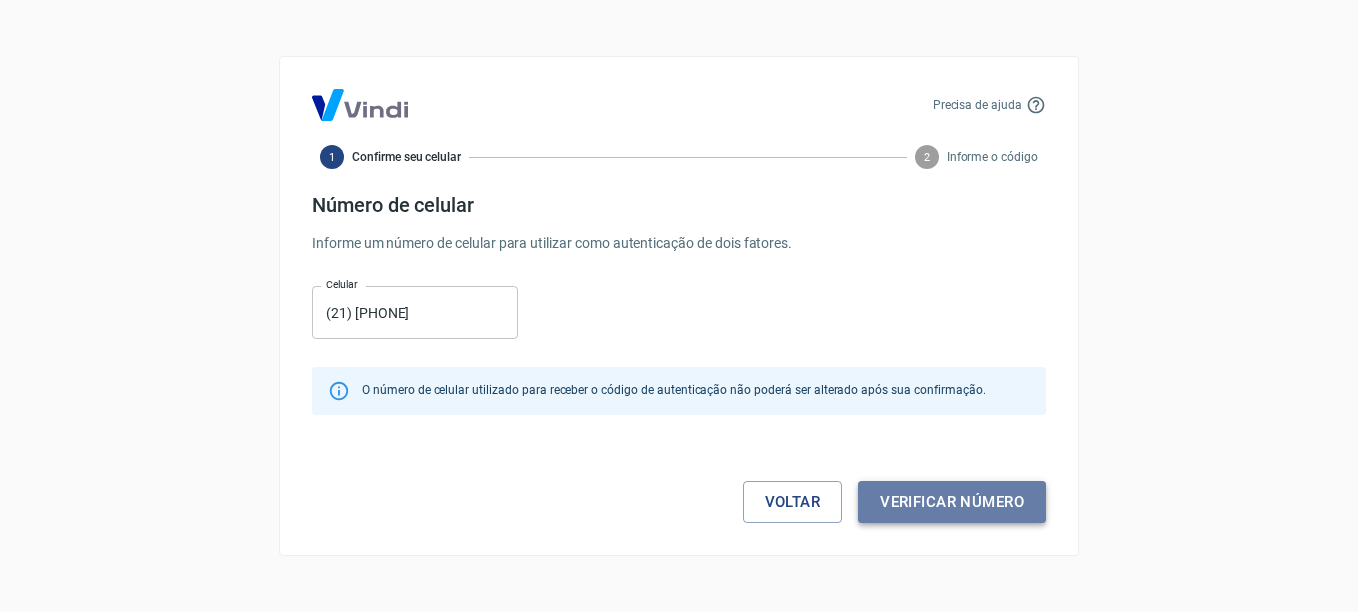 click on "Verificar número" at bounding box center [952, 502] 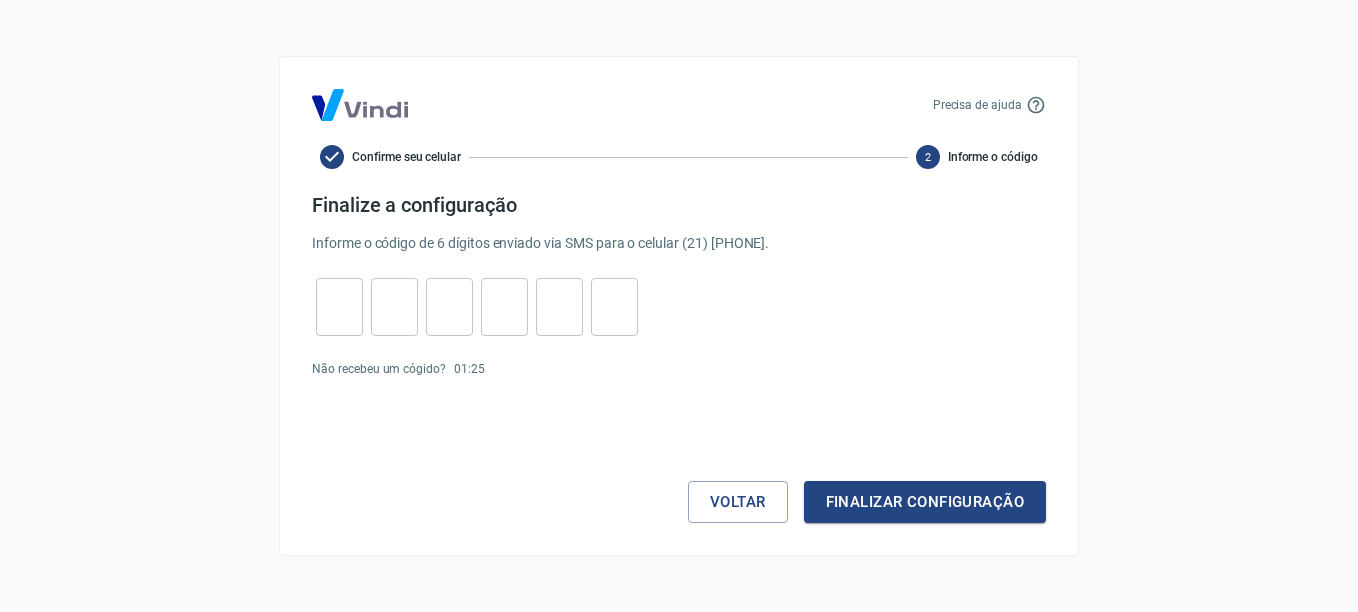 click at bounding box center (339, 307) 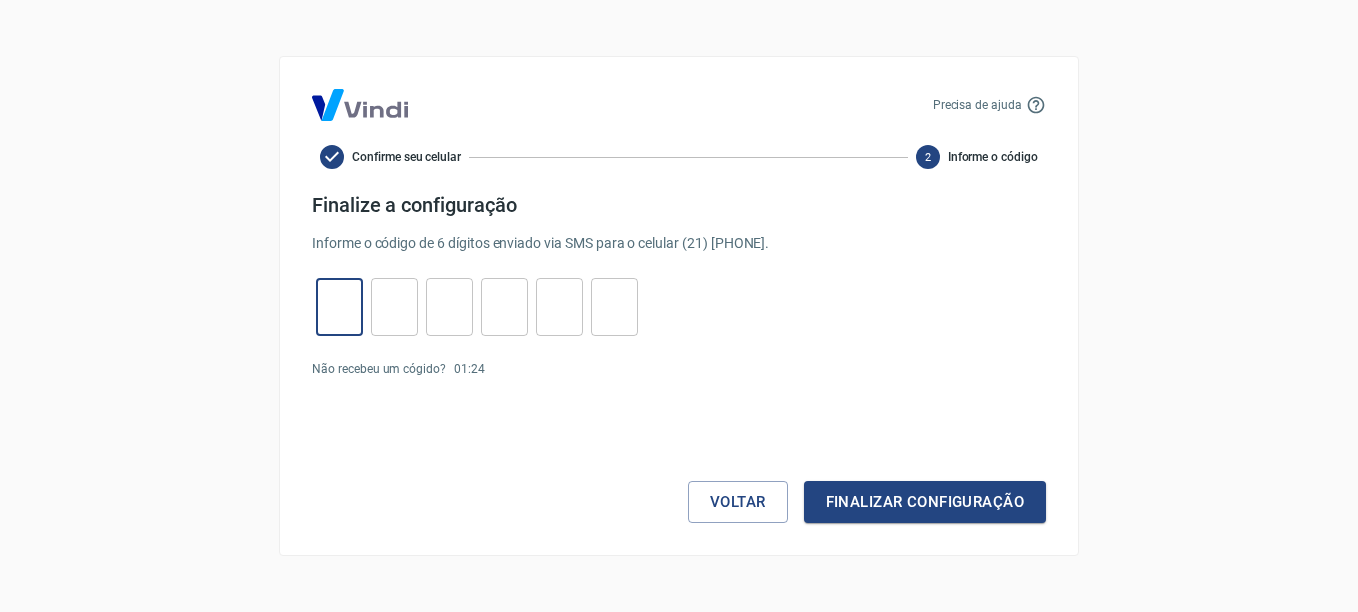 type on "7" 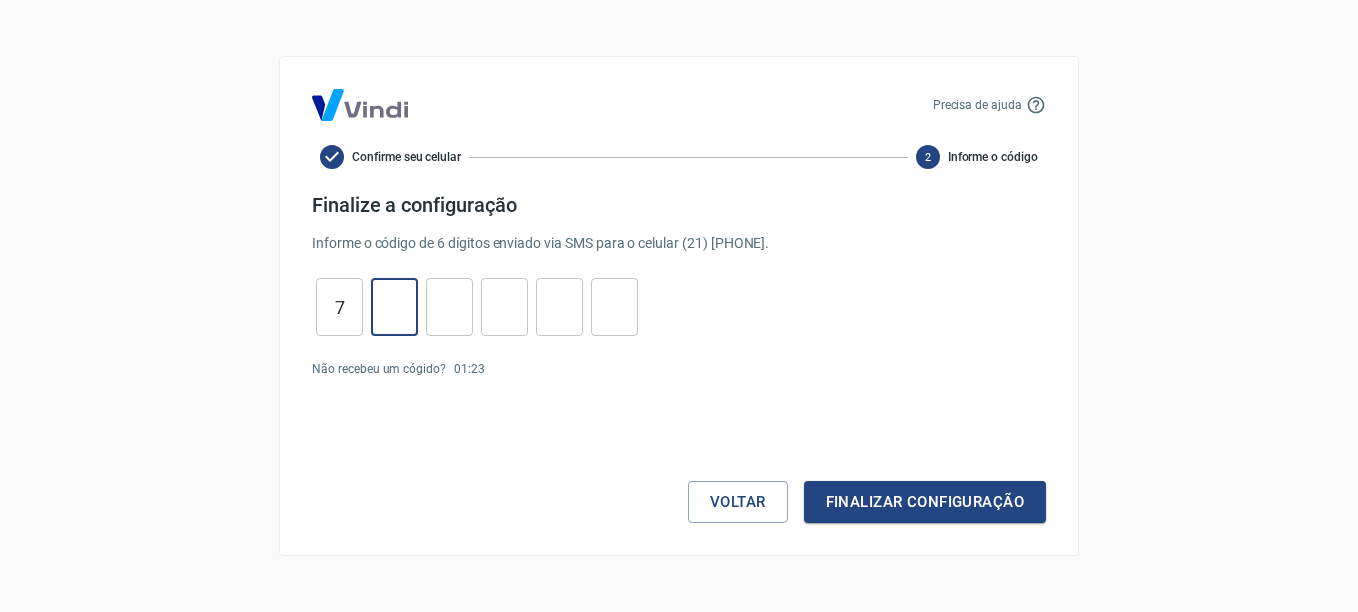 type on "5" 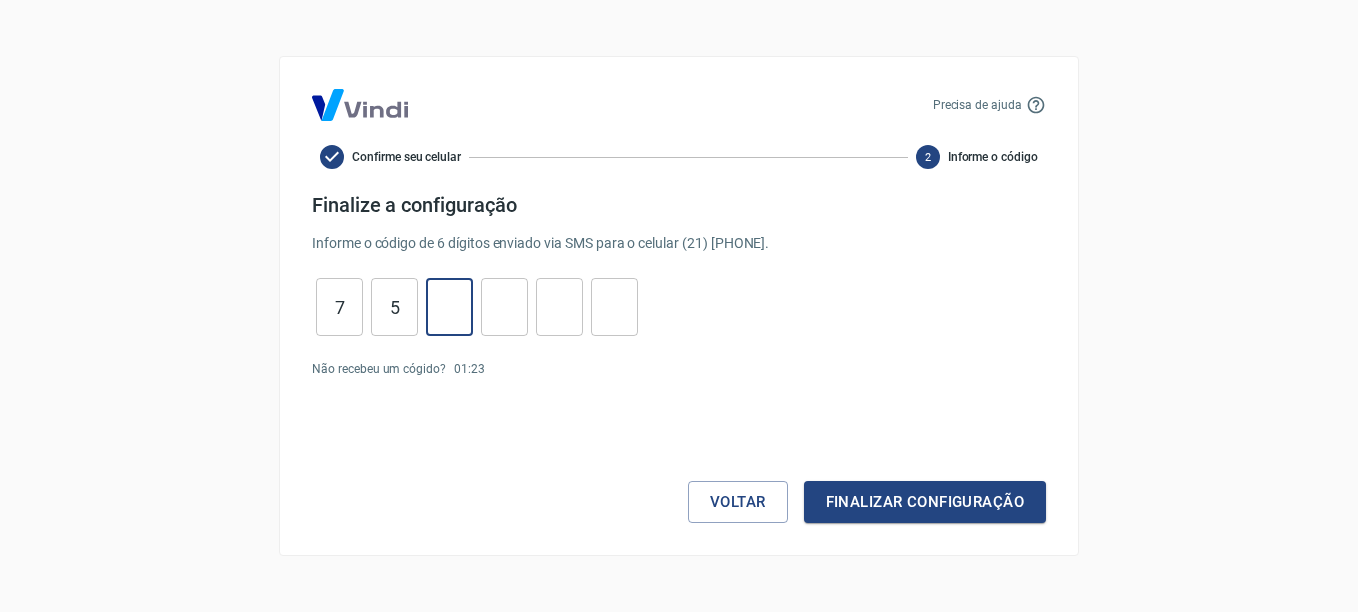 type on "6" 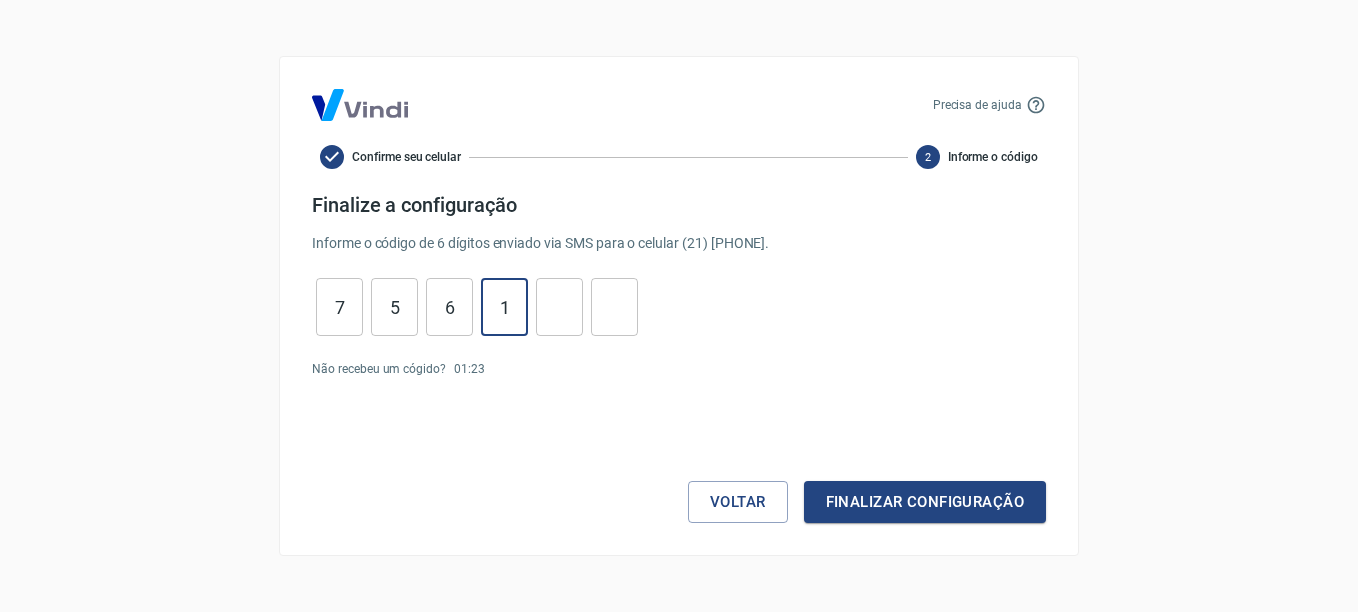 type on "1" 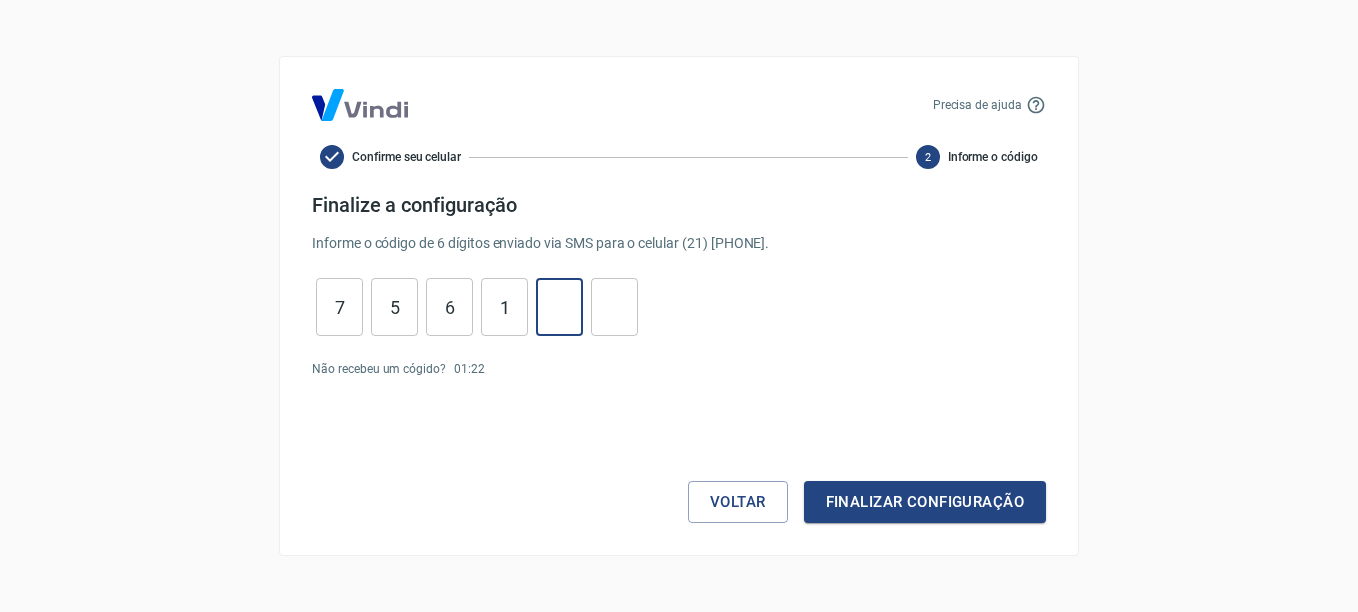 type on "9" 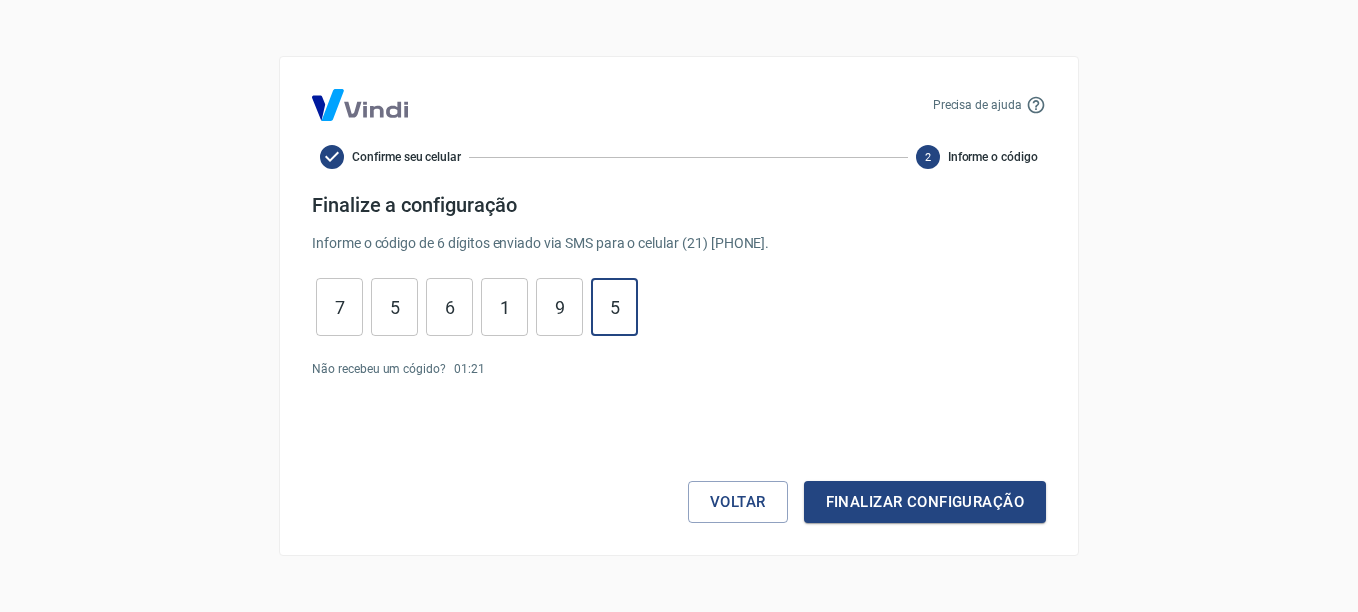 type on "5" 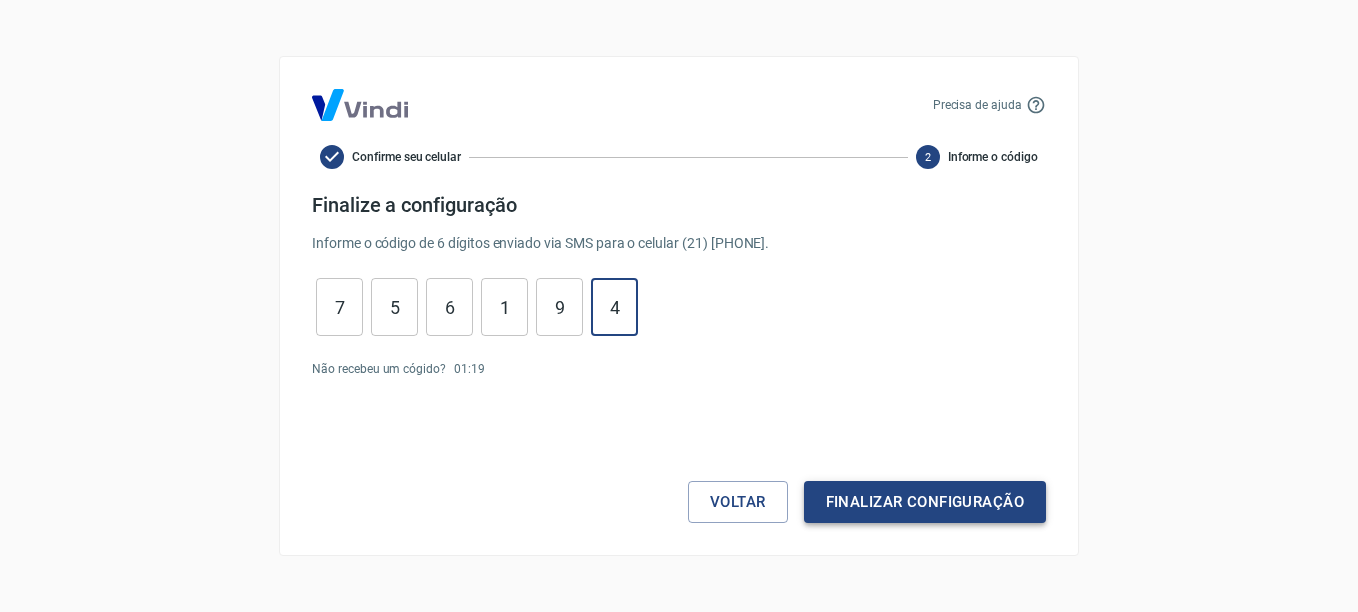 type on "4" 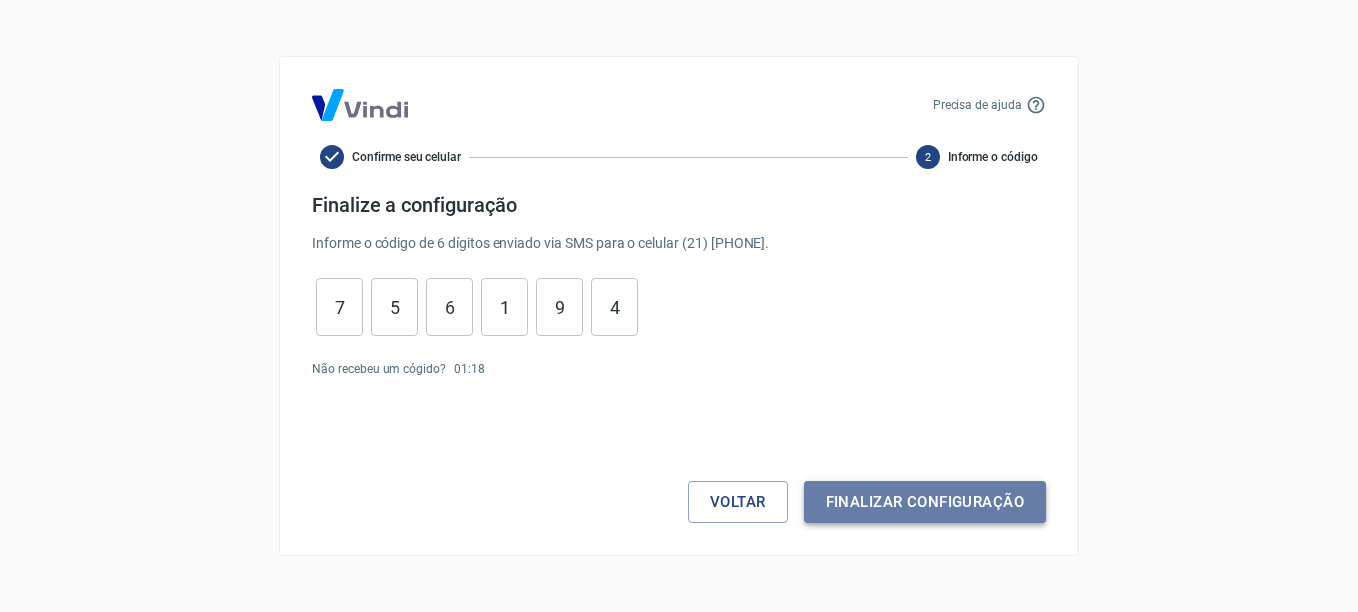 click on "Finalizar configuração" at bounding box center (925, 502) 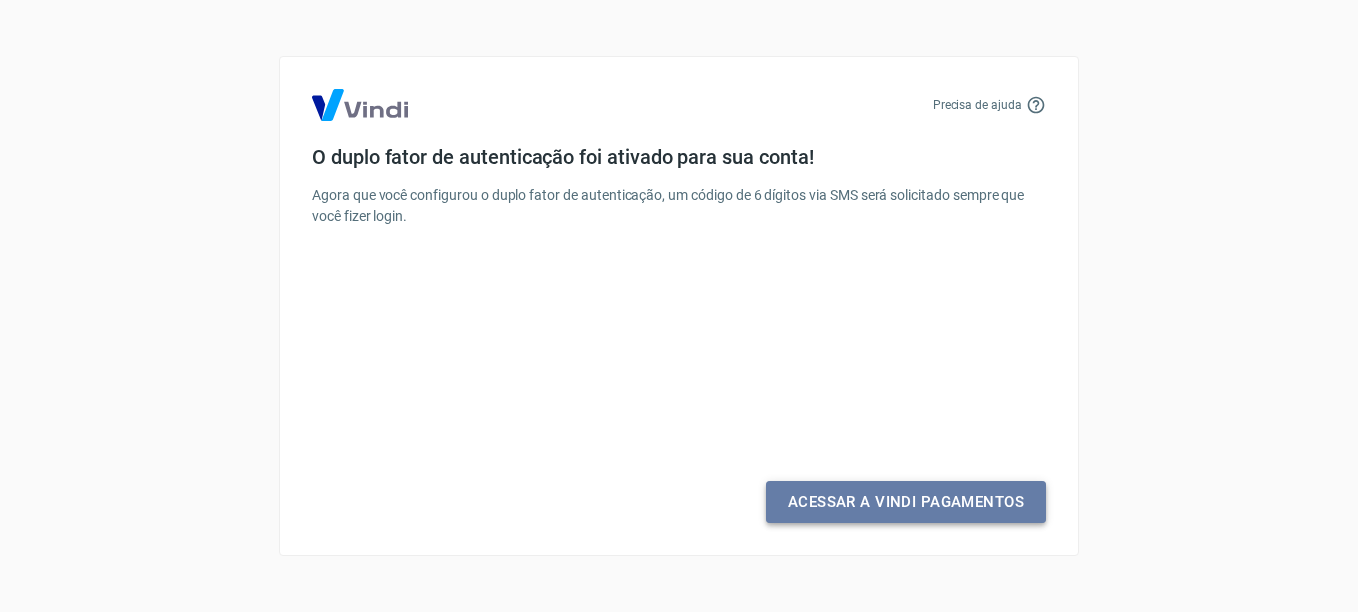 click on "Acessar a Vindi Pagamentos" at bounding box center [906, 502] 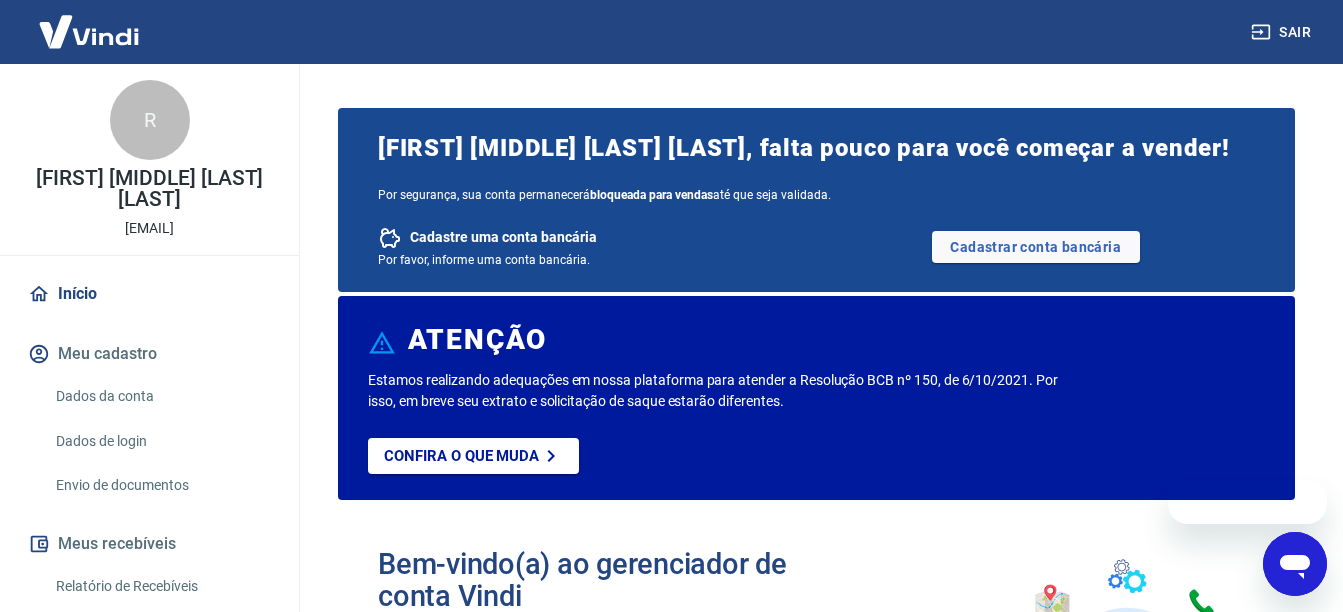 scroll, scrollTop: 0, scrollLeft: 0, axis: both 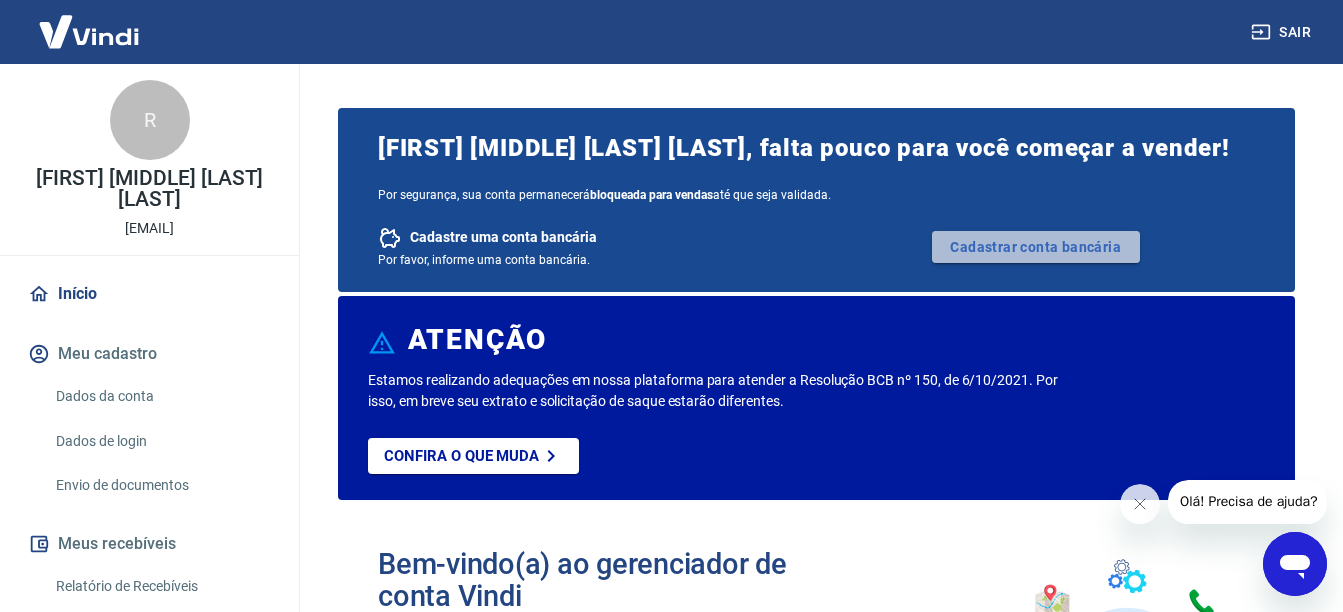 click on "Cadastrar conta bancária" at bounding box center [1036, 247] 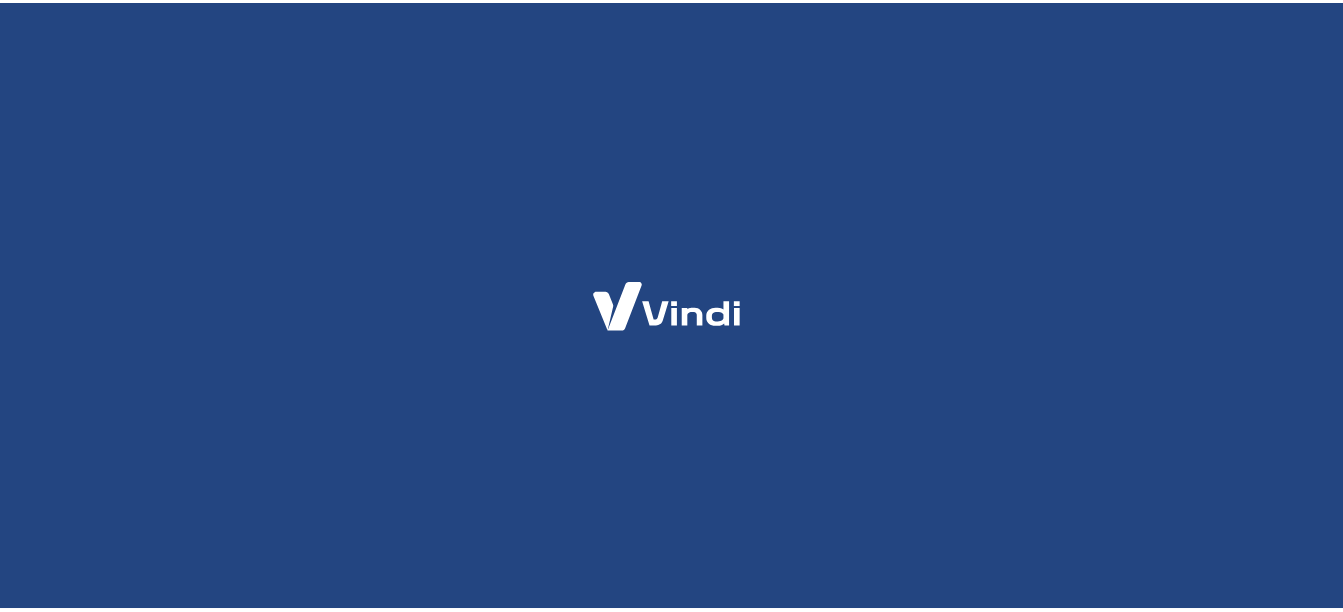 scroll, scrollTop: 0, scrollLeft: 0, axis: both 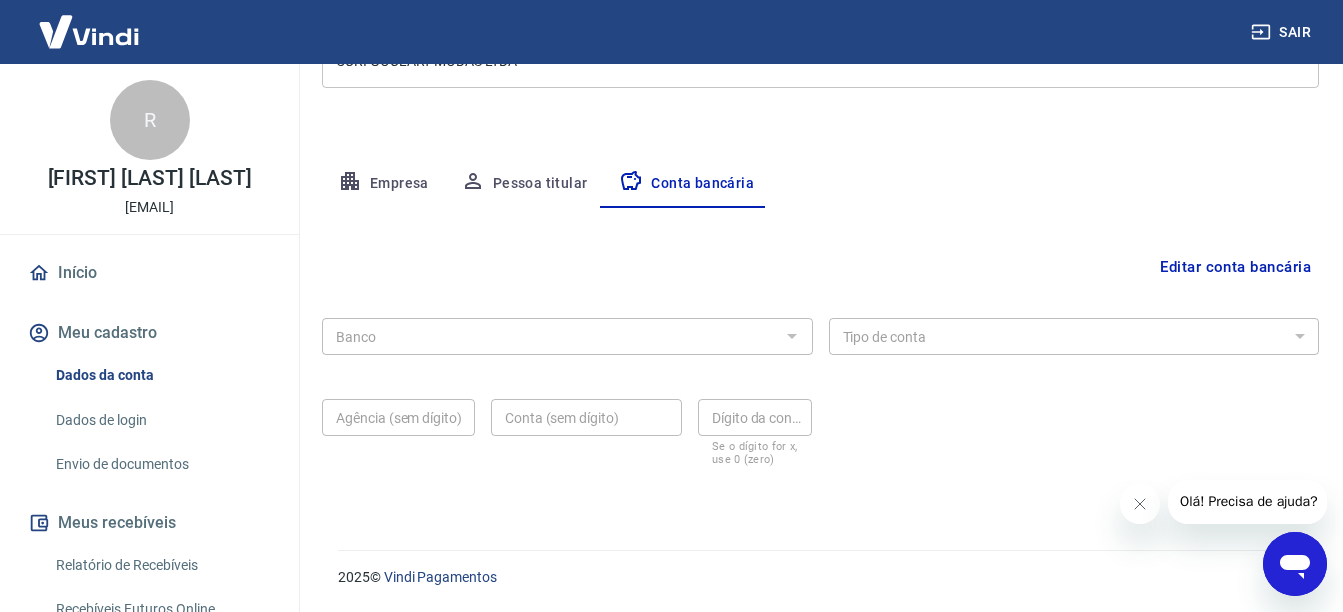 click at bounding box center [791, 336] 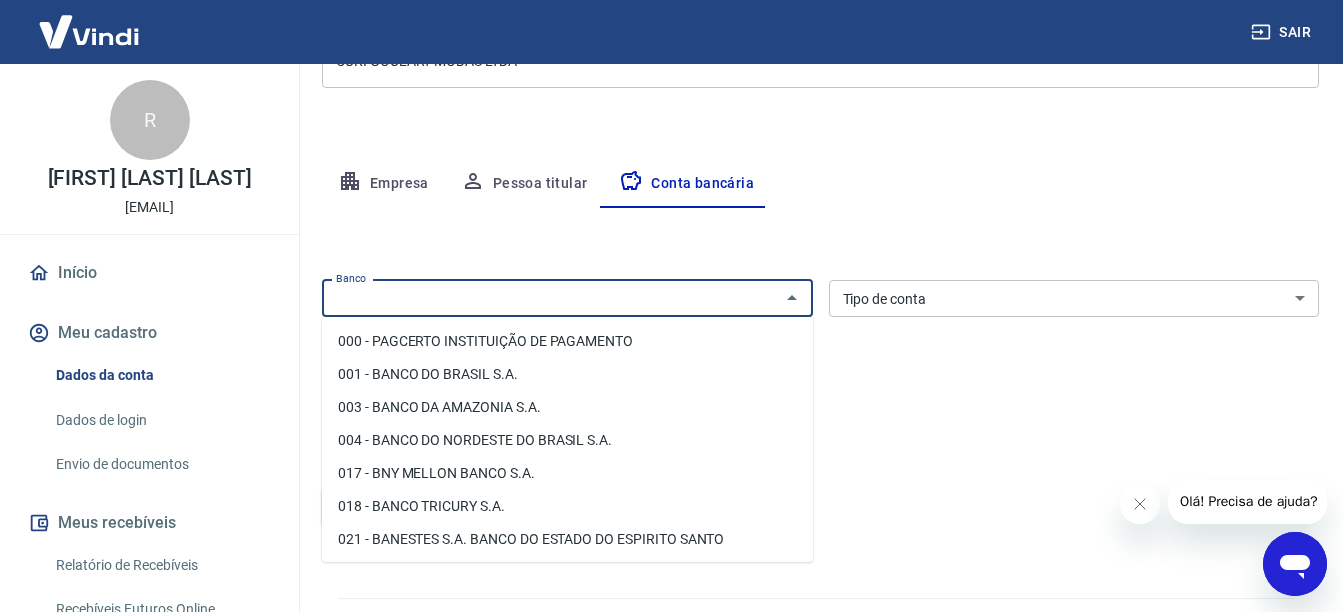 click on "Banco" at bounding box center [551, 298] 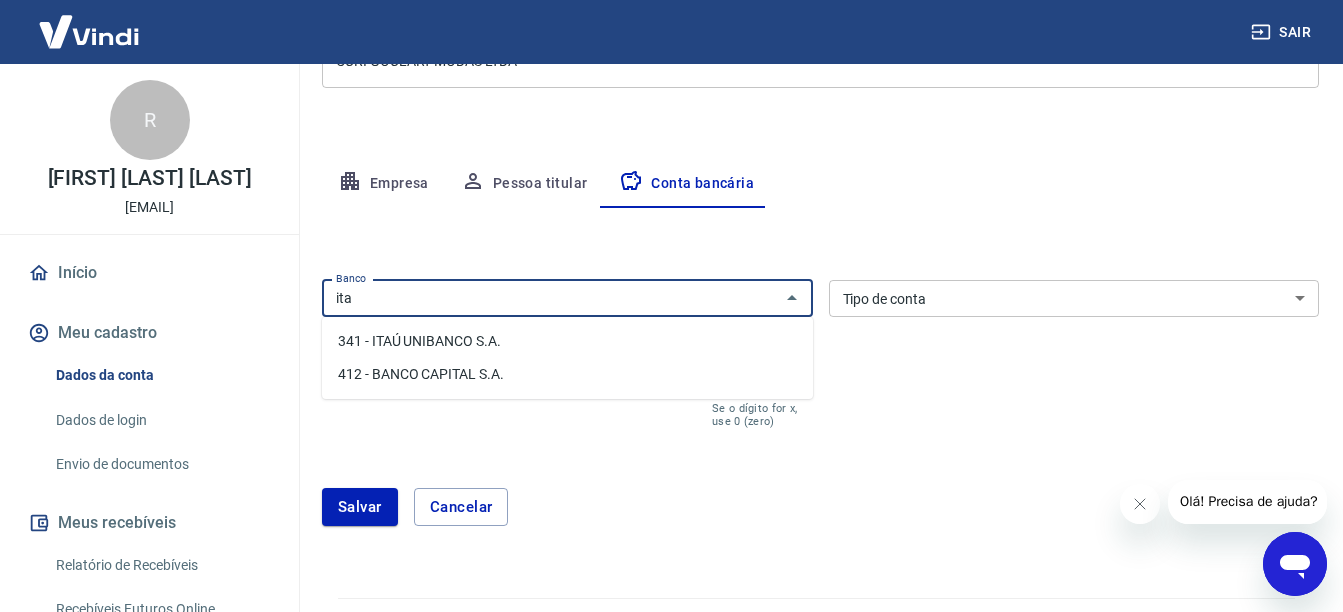 click on "341 - ITAÚ UNIBANCO S.A." at bounding box center [567, 341] 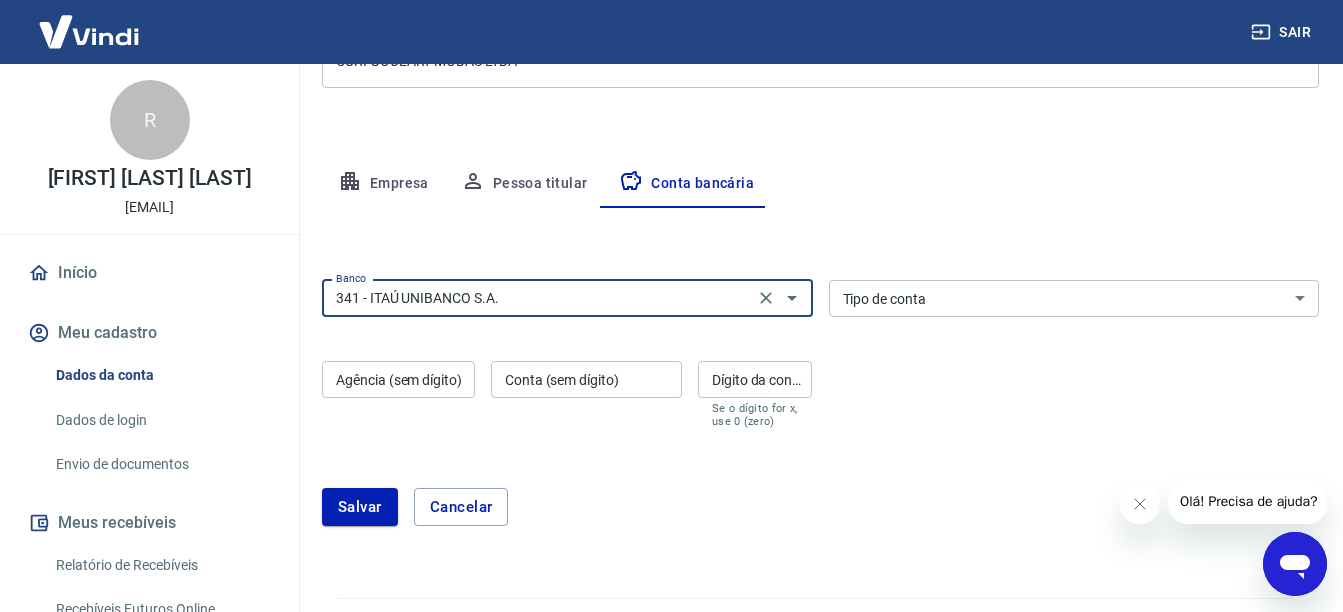 type on "341 - ITAÚ UNIBANCO S.A." 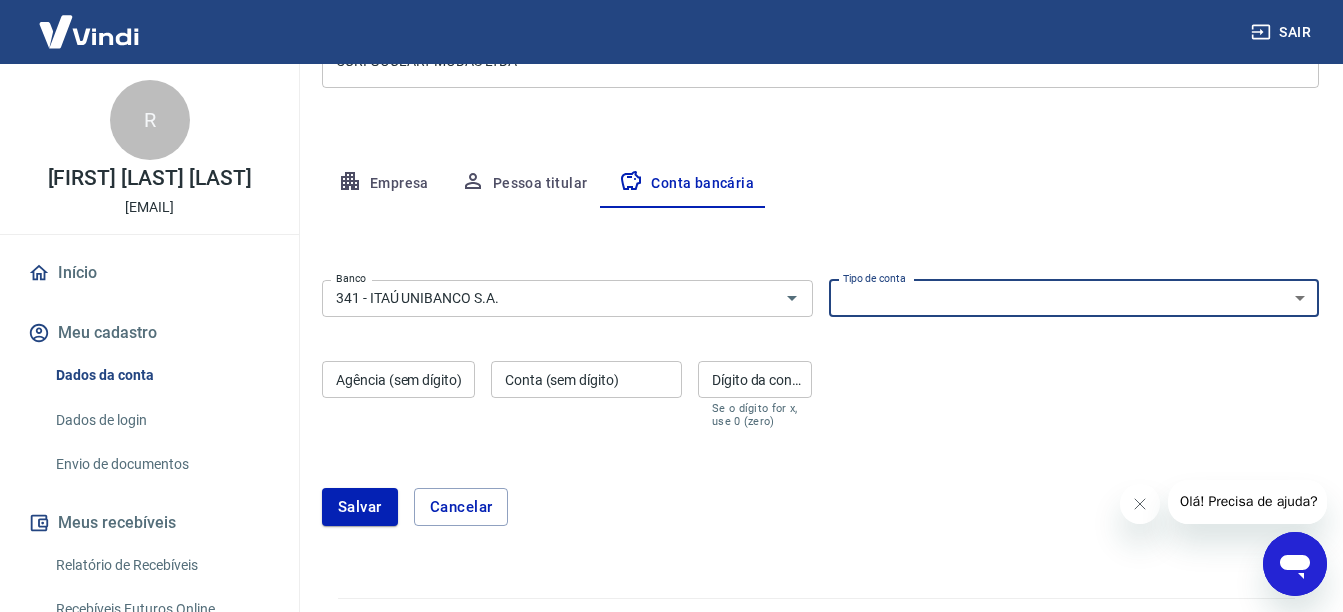 select on "1" 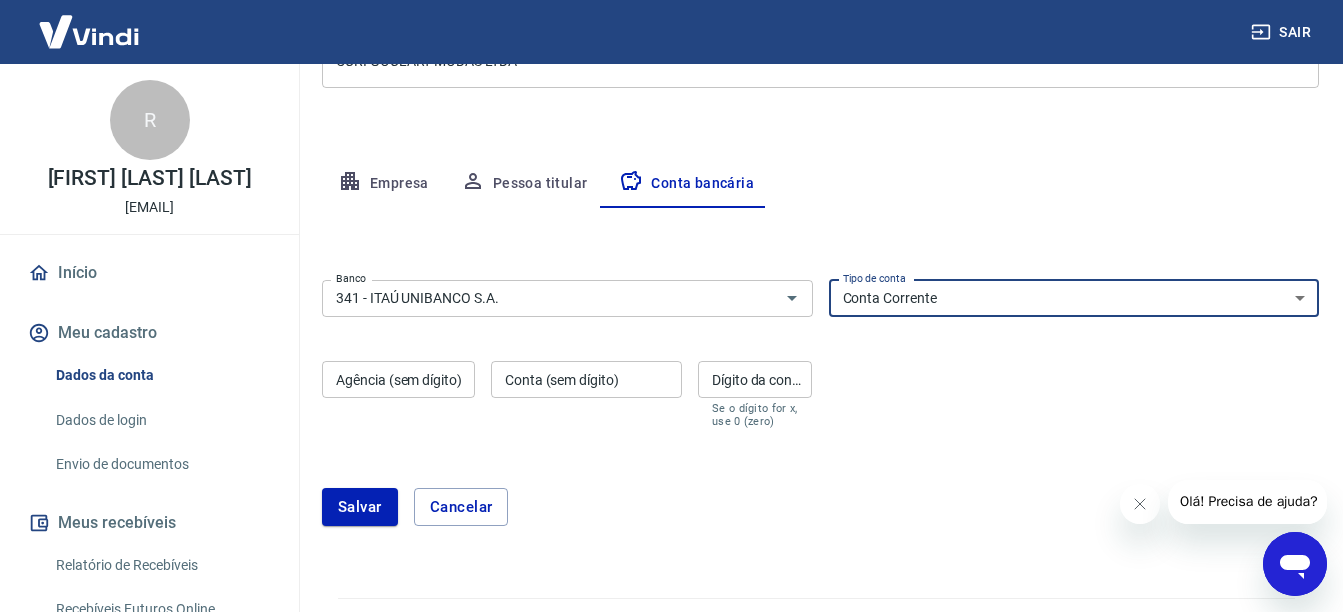 click on "Conta Corrente Conta Poupança" at bounding box center (1074, 298) 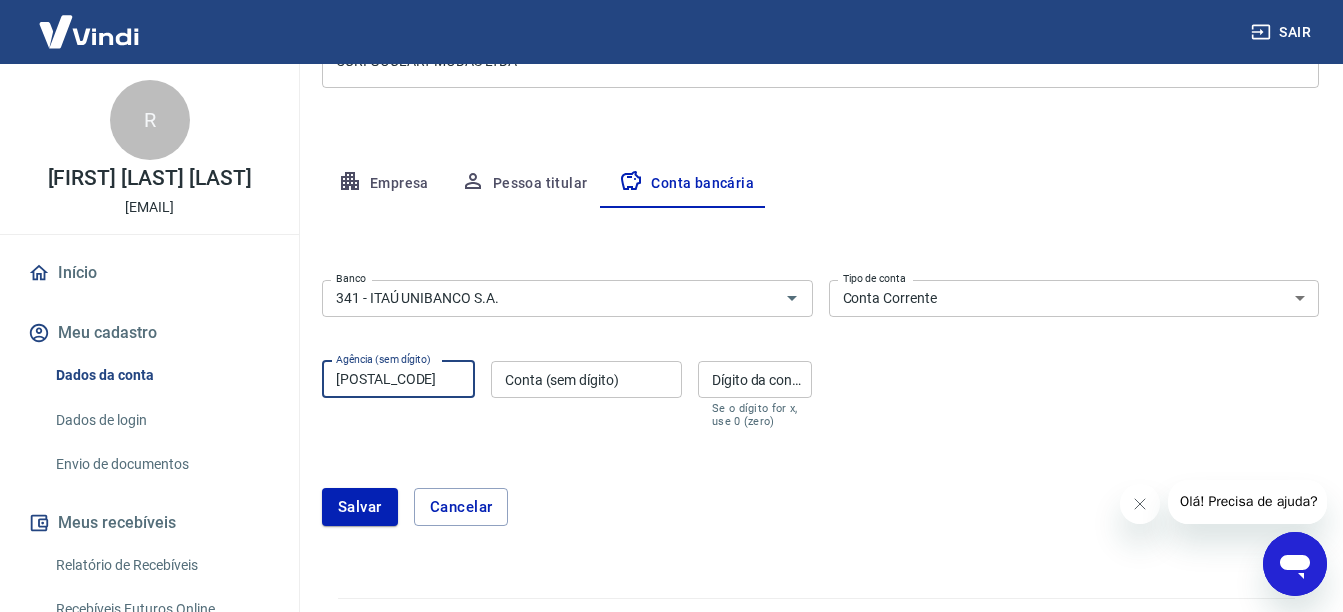 type on "0413" 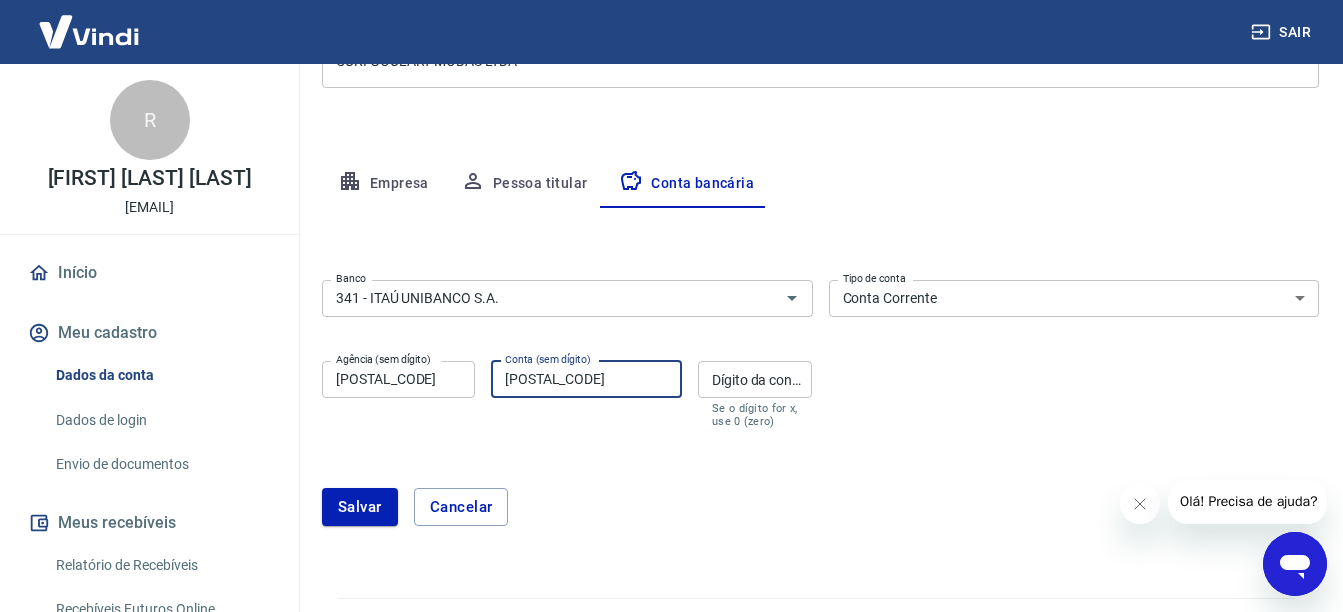 type on "98671" 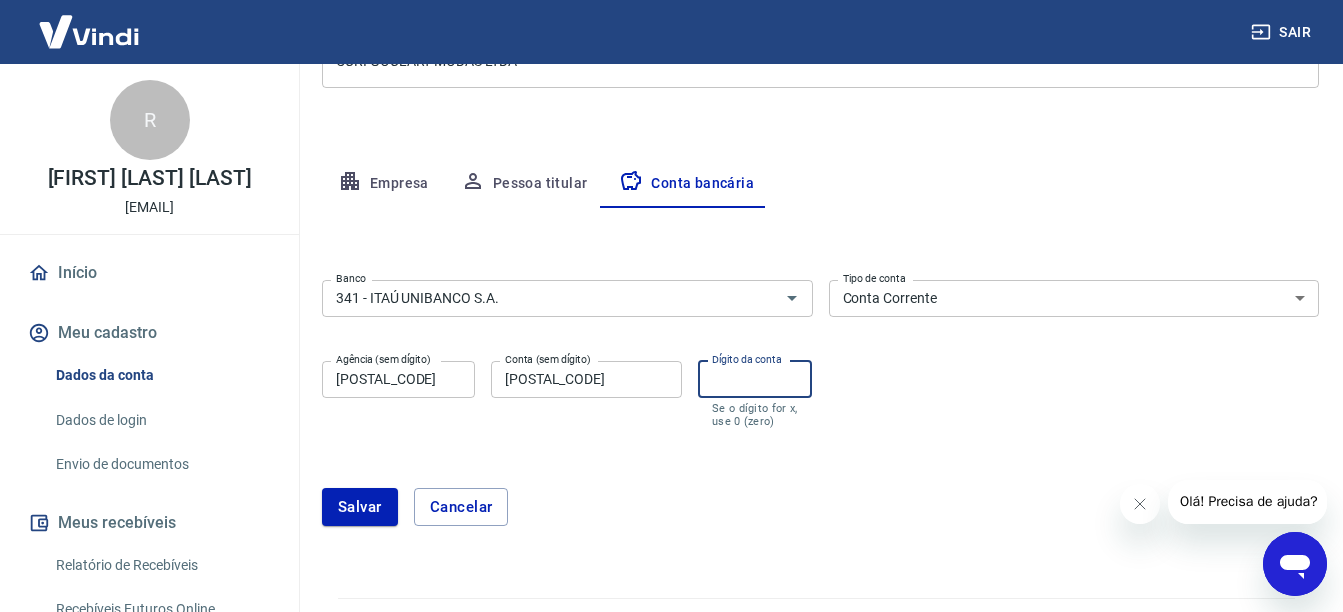 click on "Dígito da conta" at bounding box center [755, 379] 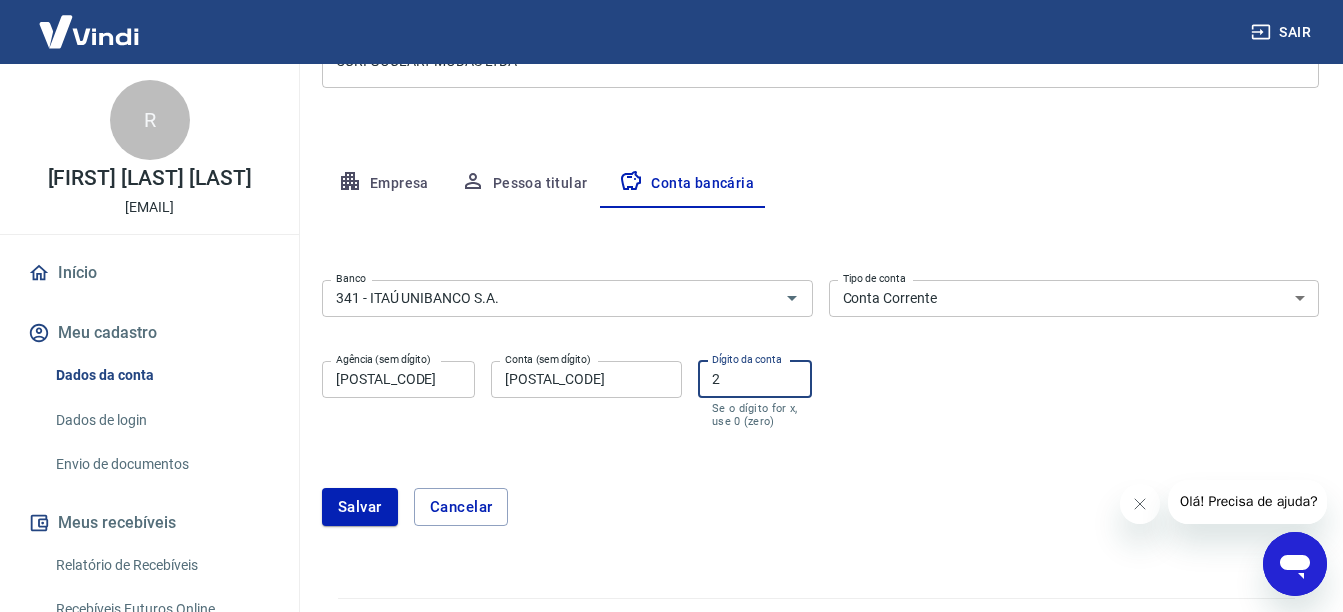 type on "2" 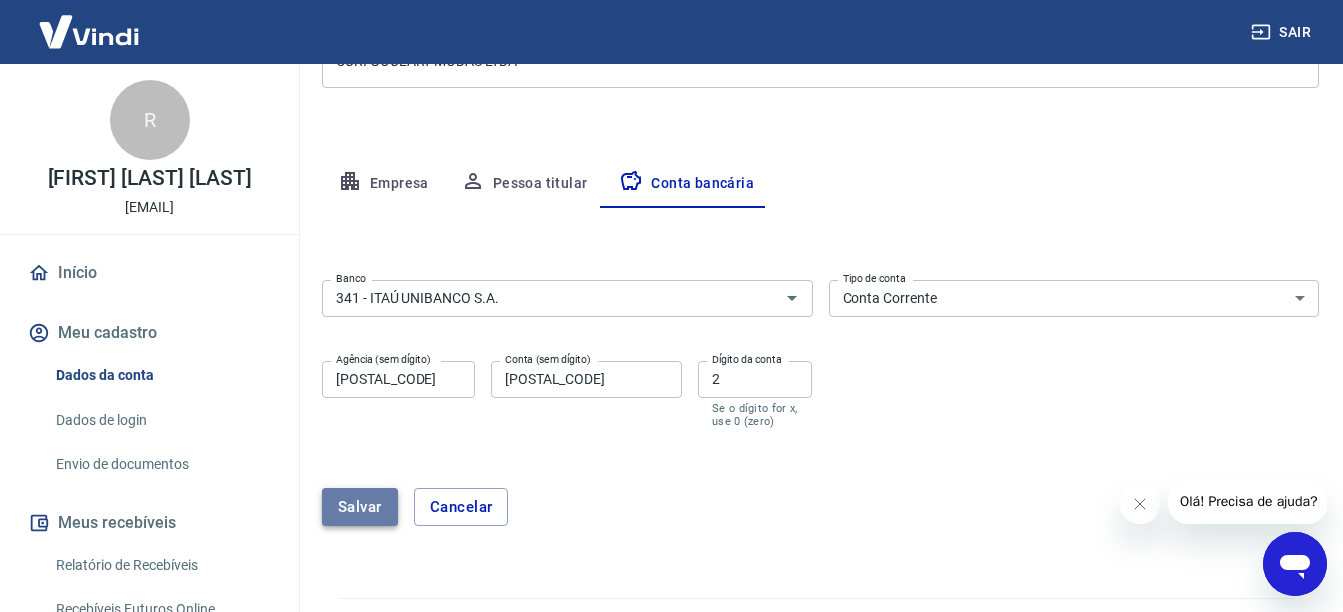 click on "Salvar" at bounding box center (360, 507) 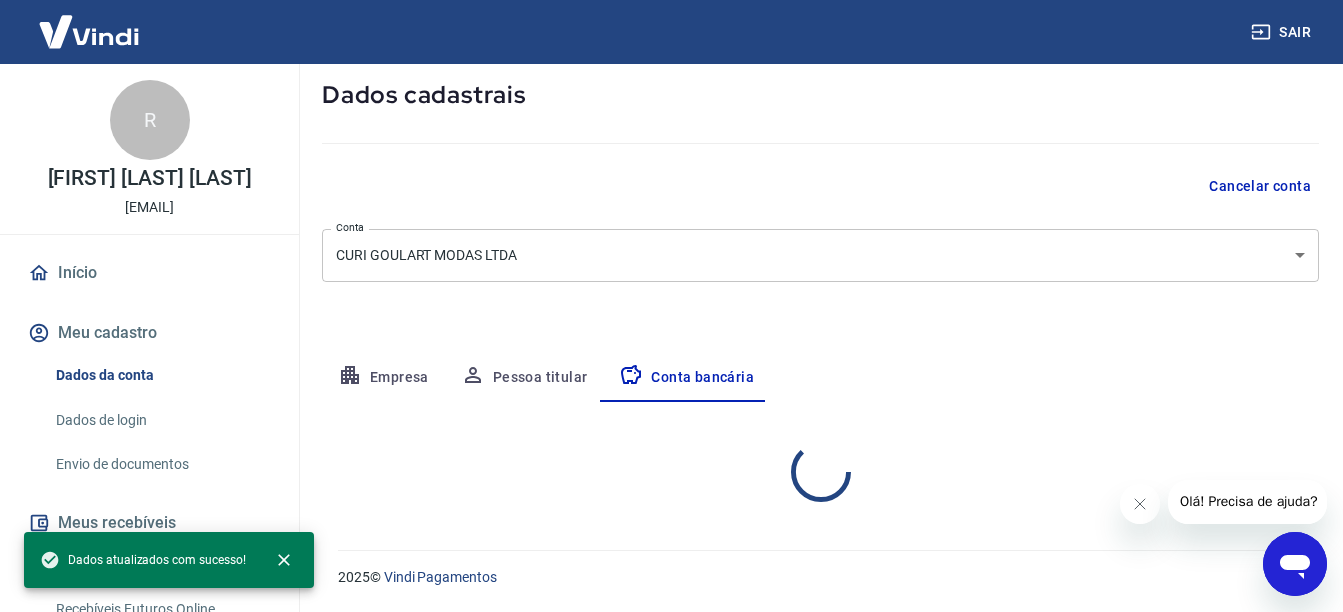 select on "1" 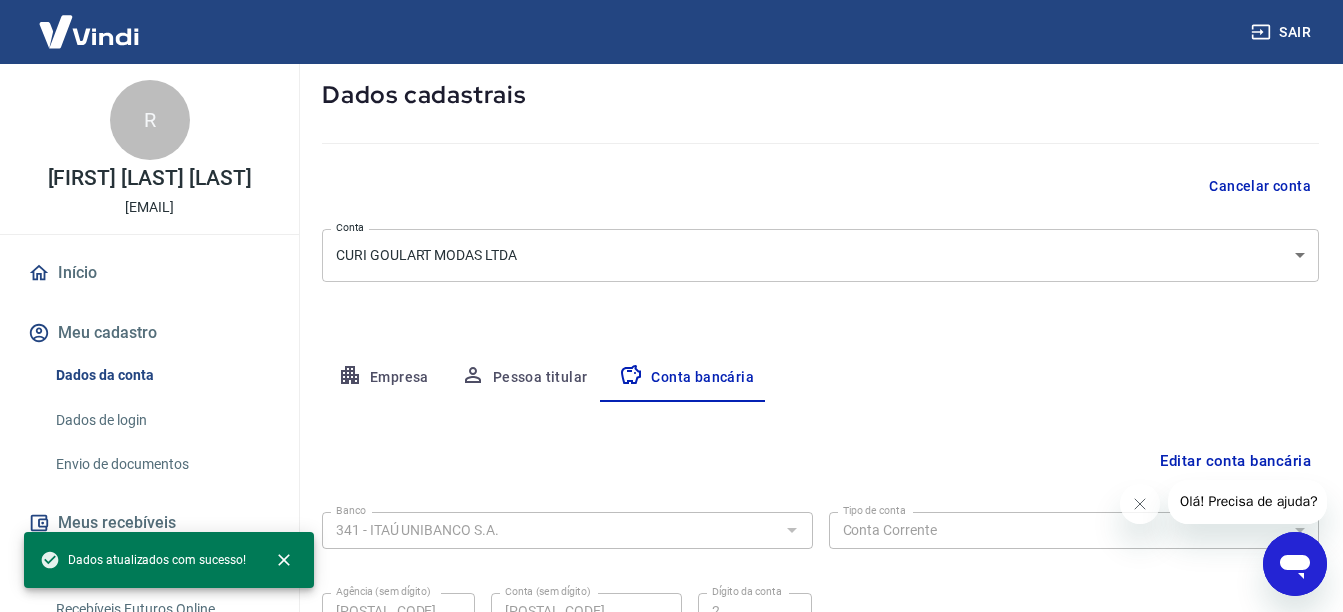 scroll, scrollTop: 299, scrollLeft: 0, axis: vertical 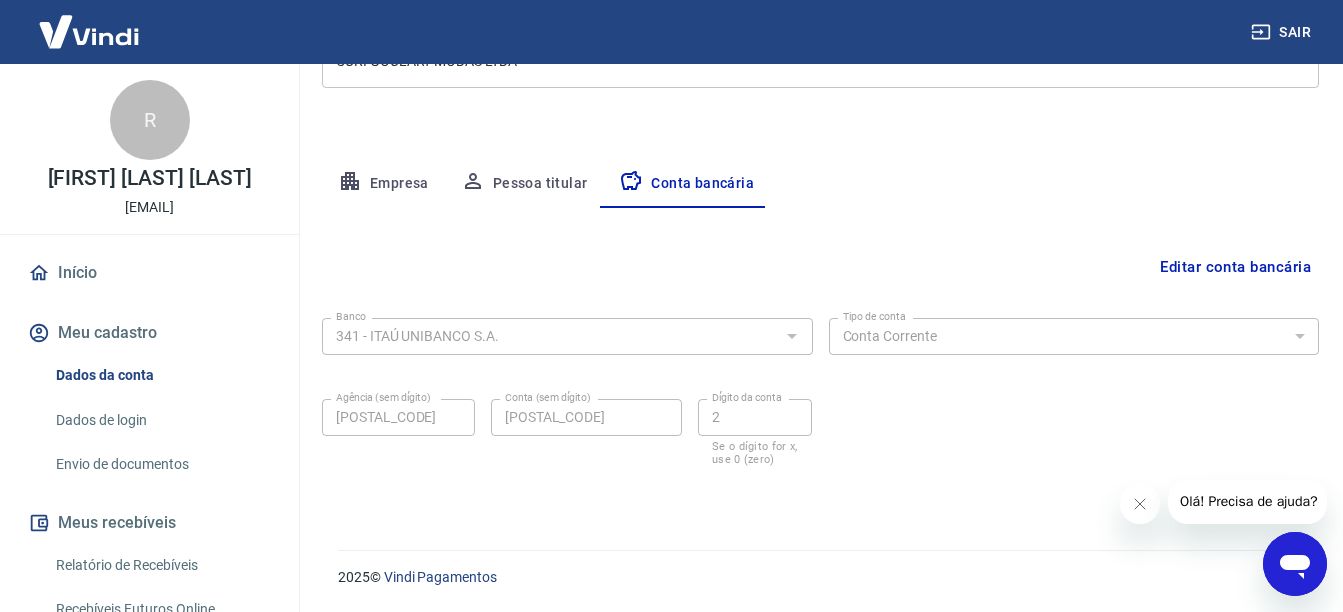 click on "Pessoa titular" at bounding box center (524, 184) 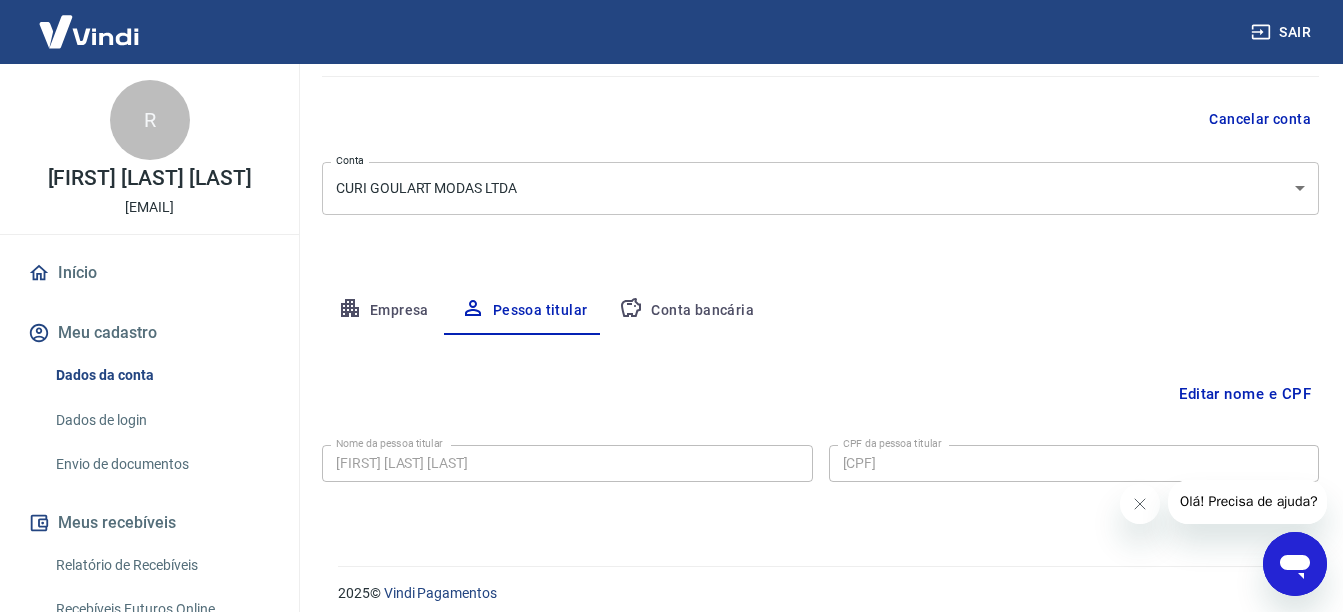 scroll, scrollTop: 188, scrollLeft: 0, axis: vertical 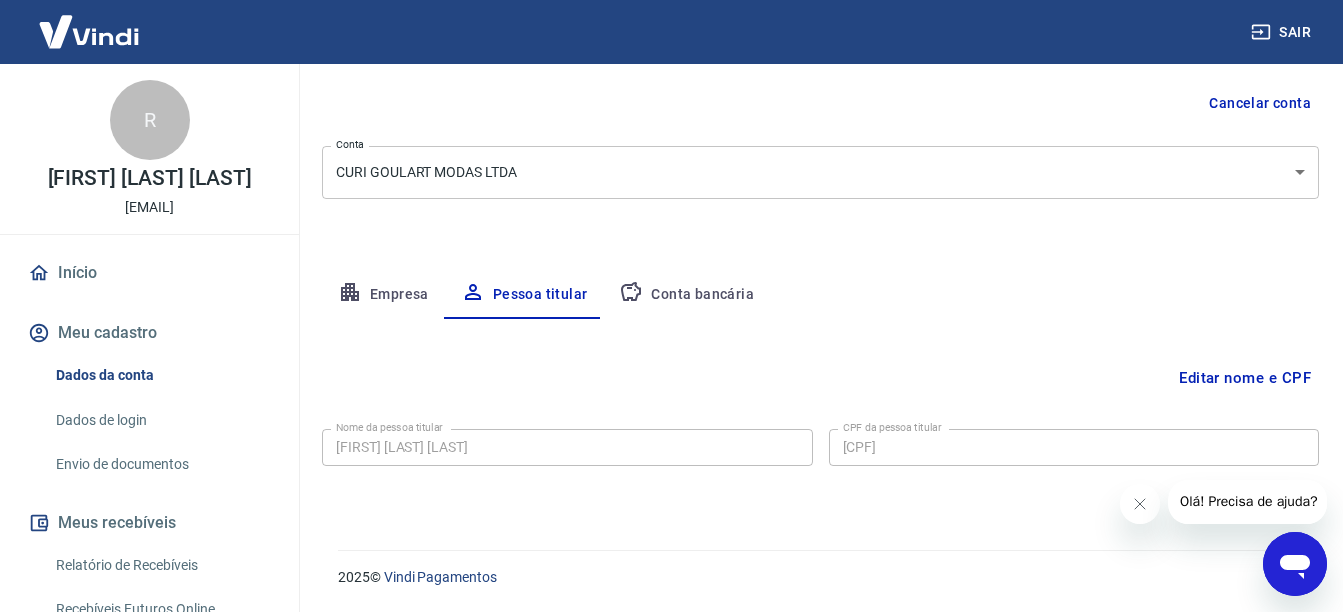 click on "Início" at bounding box center [149, 273] 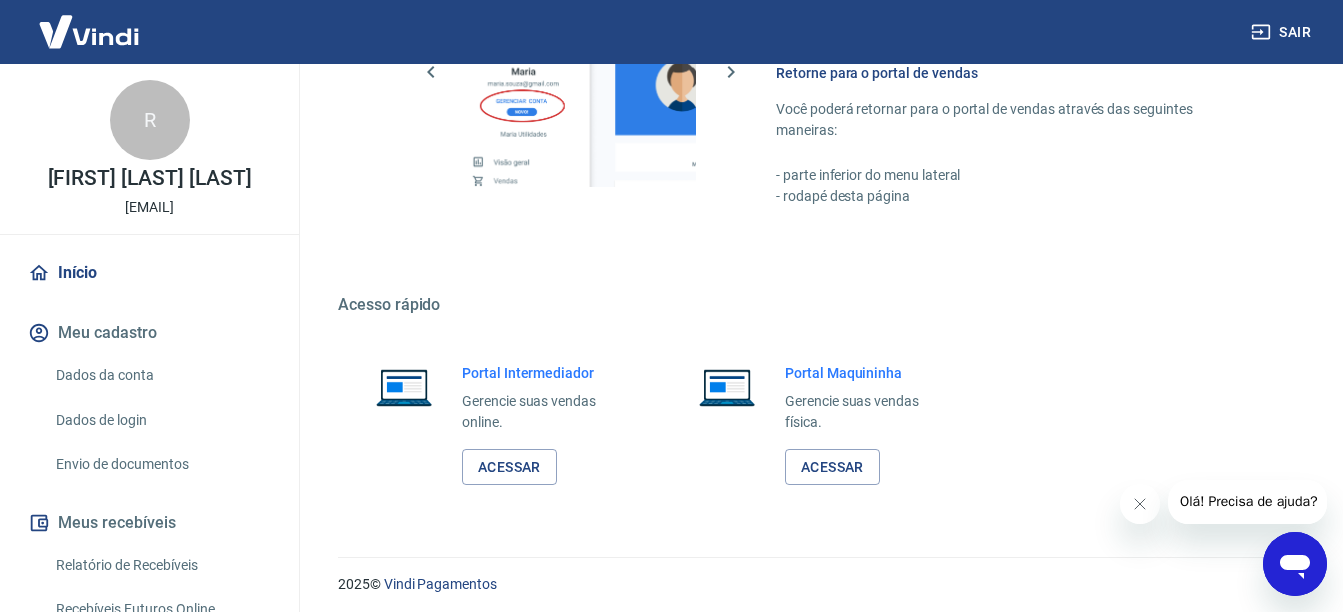 scroll, scrollTop: 1384, scrollLeft: 0, axis: vertical 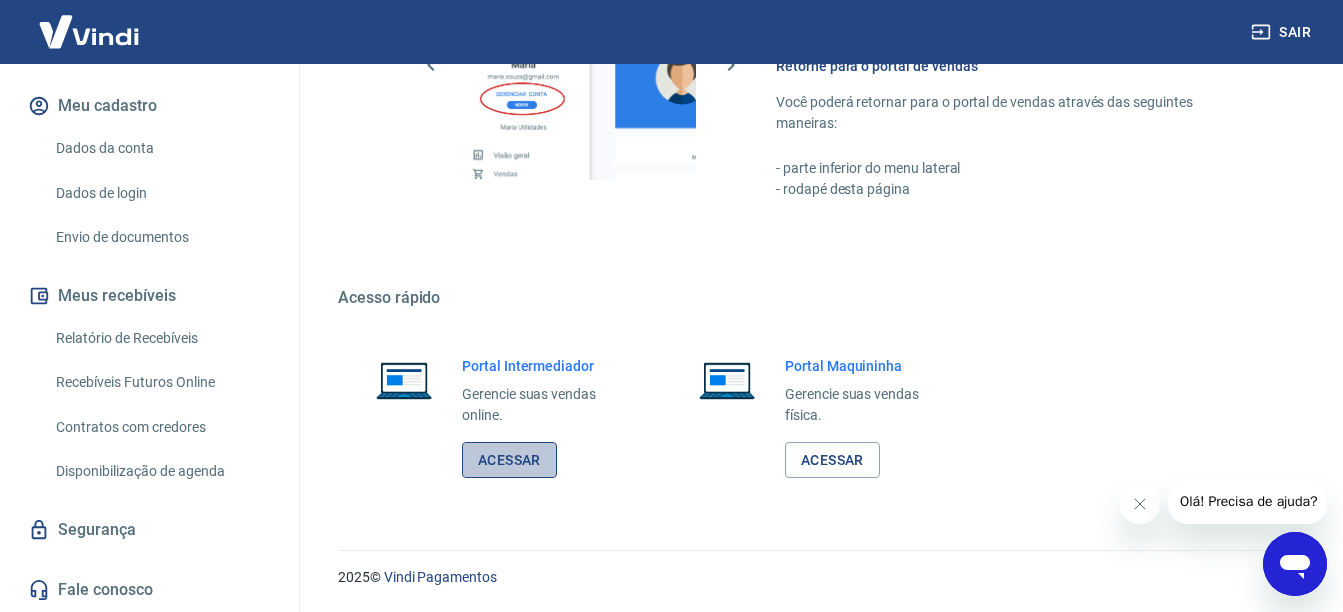 click on "Acessar" at bounding box center [509, 460] 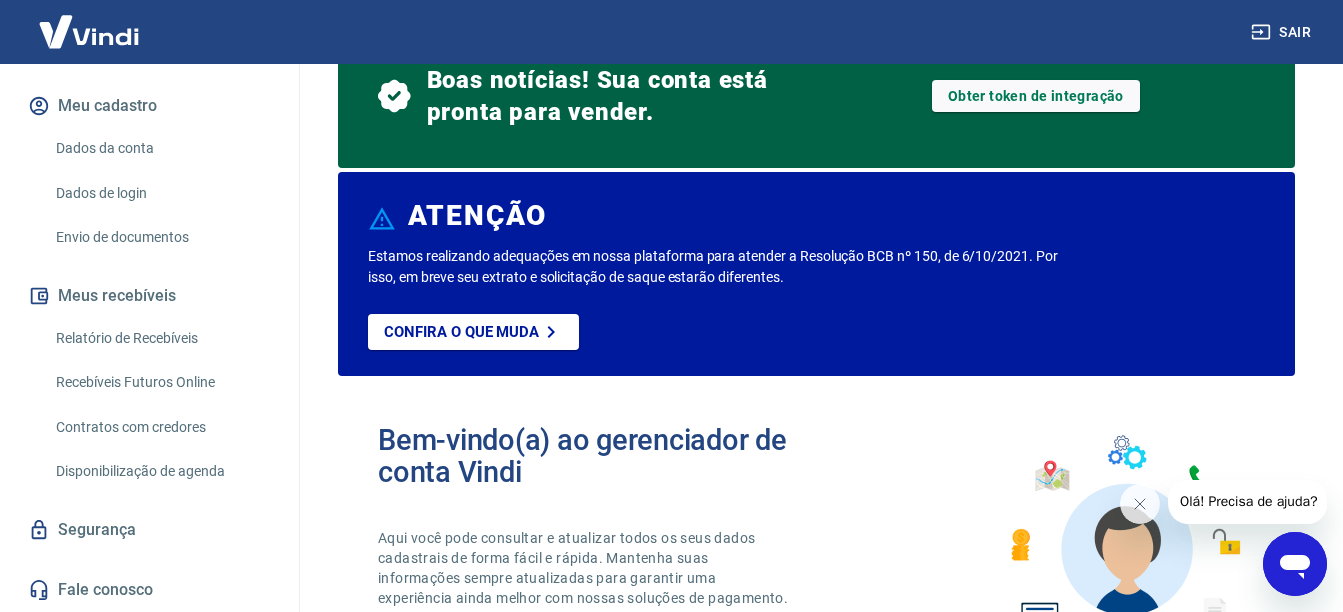 scroll, scrollTop: 0, scrollLeft: 0, axis: both 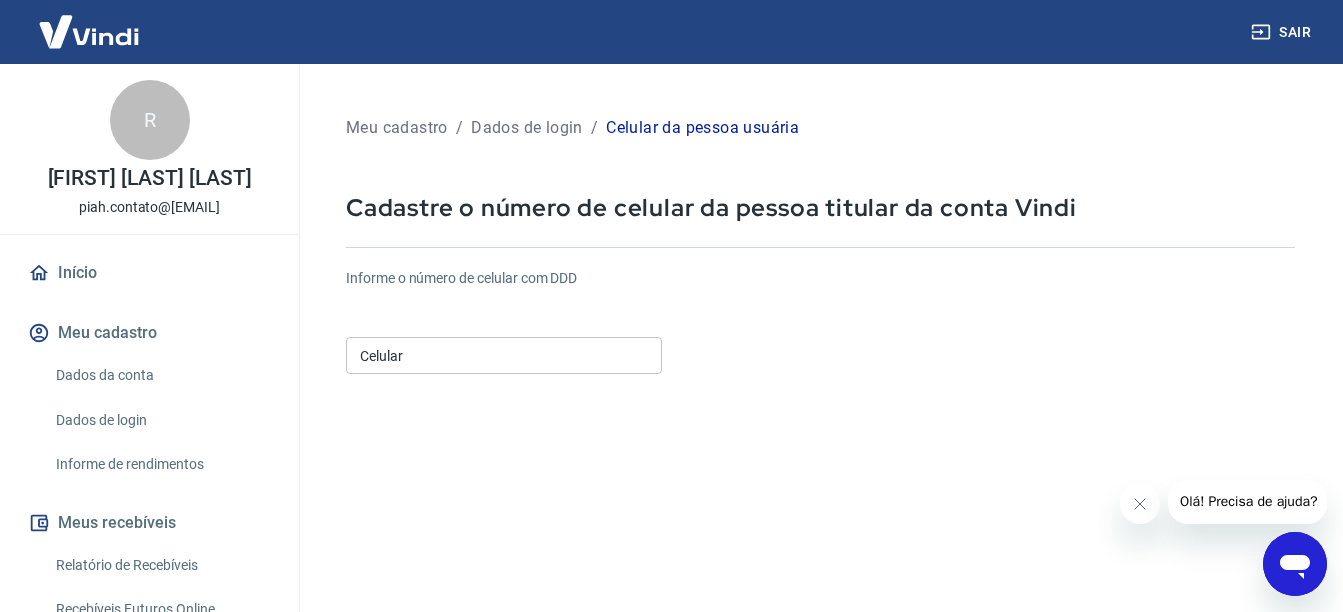 click on "Celular" at bounding box center (504, 355) 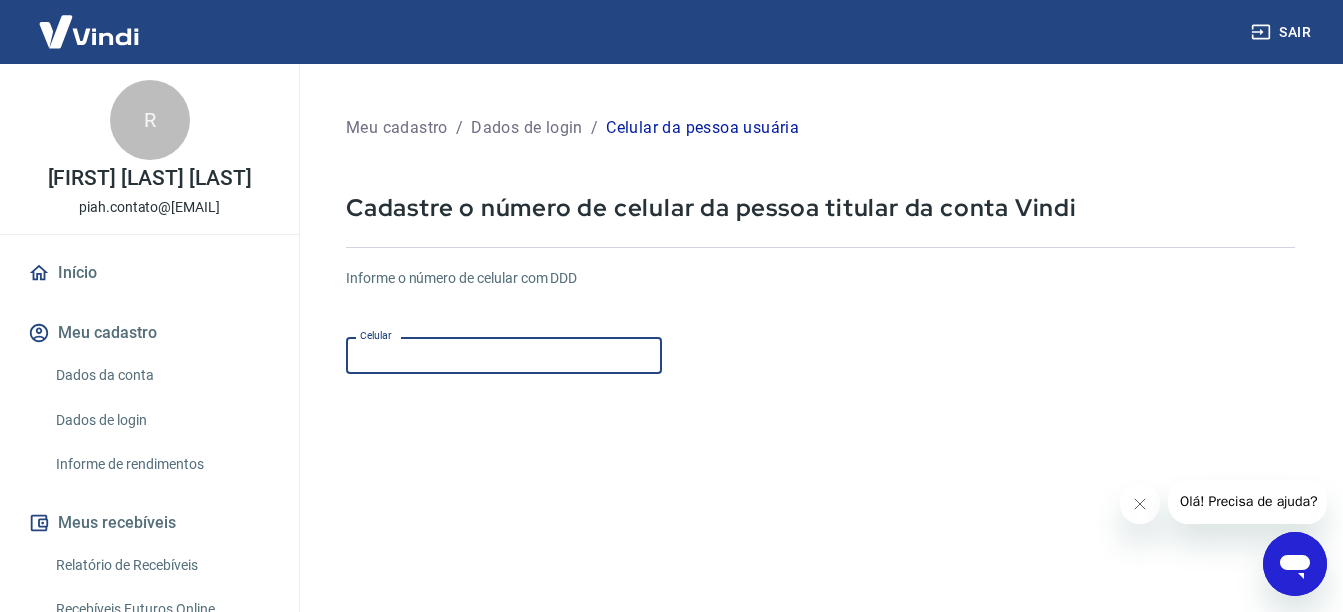 type on "(21) [PHONE]" 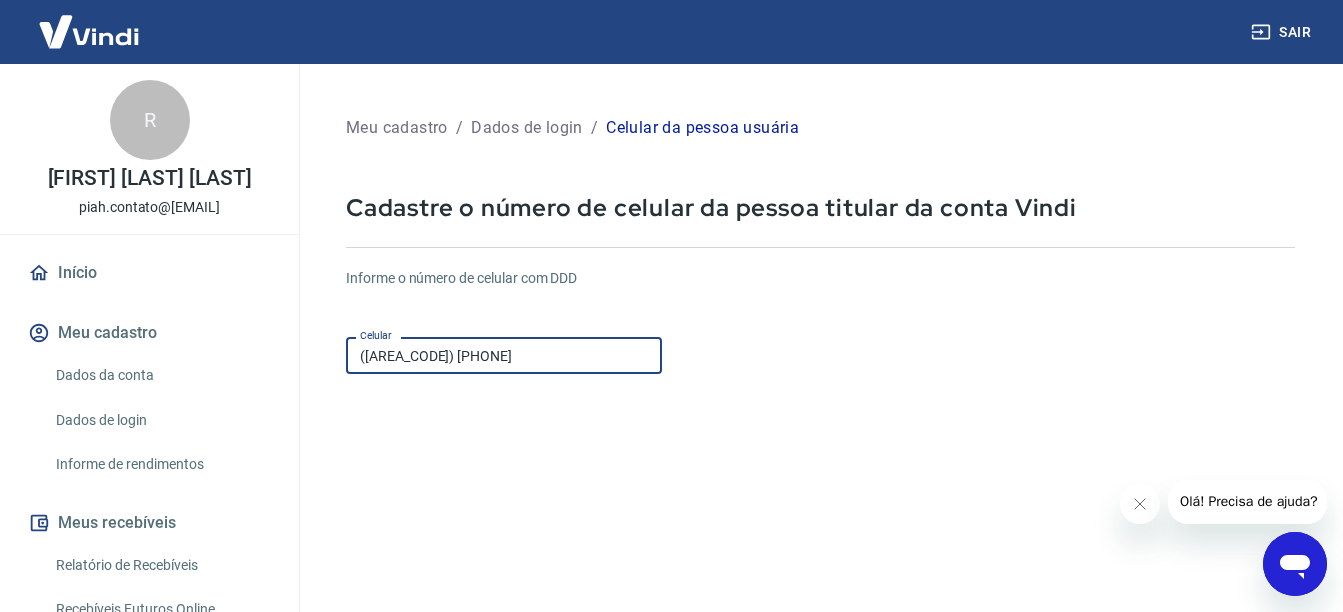 scroll, scrollTop: 0, scrollLeft: 0, axis: both 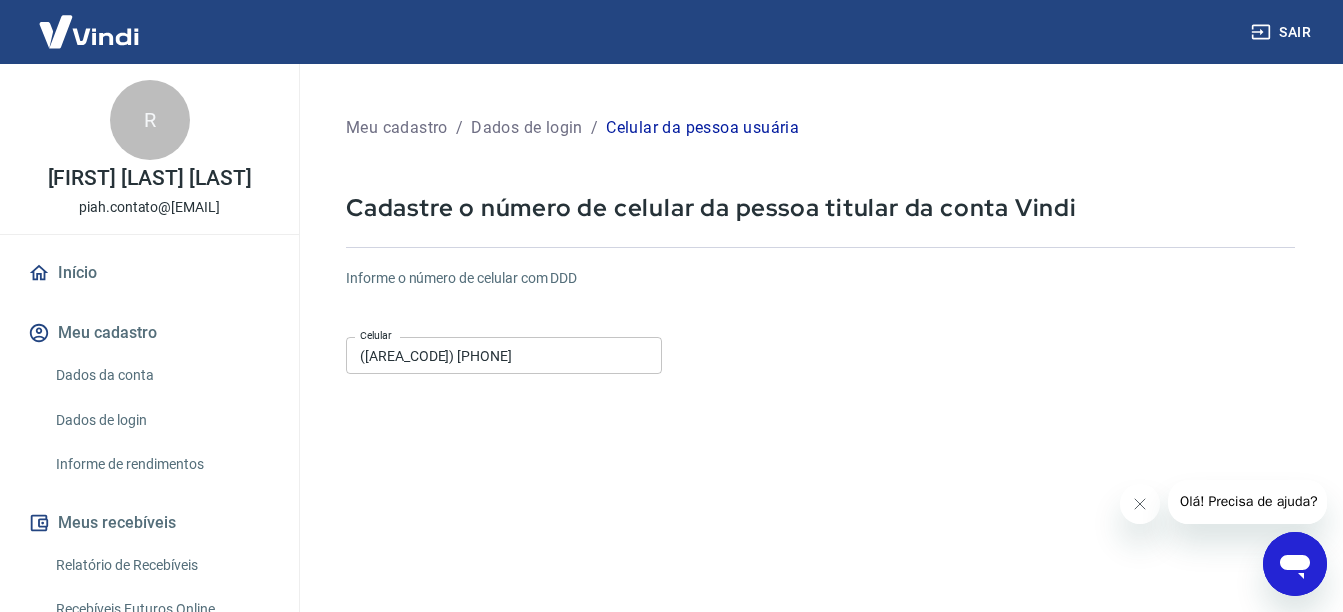 click on "Informe o número de celular com DDD Celular (21) 99122-9994 Celular Continuar Cancelar" at bounding box center (820, 544) 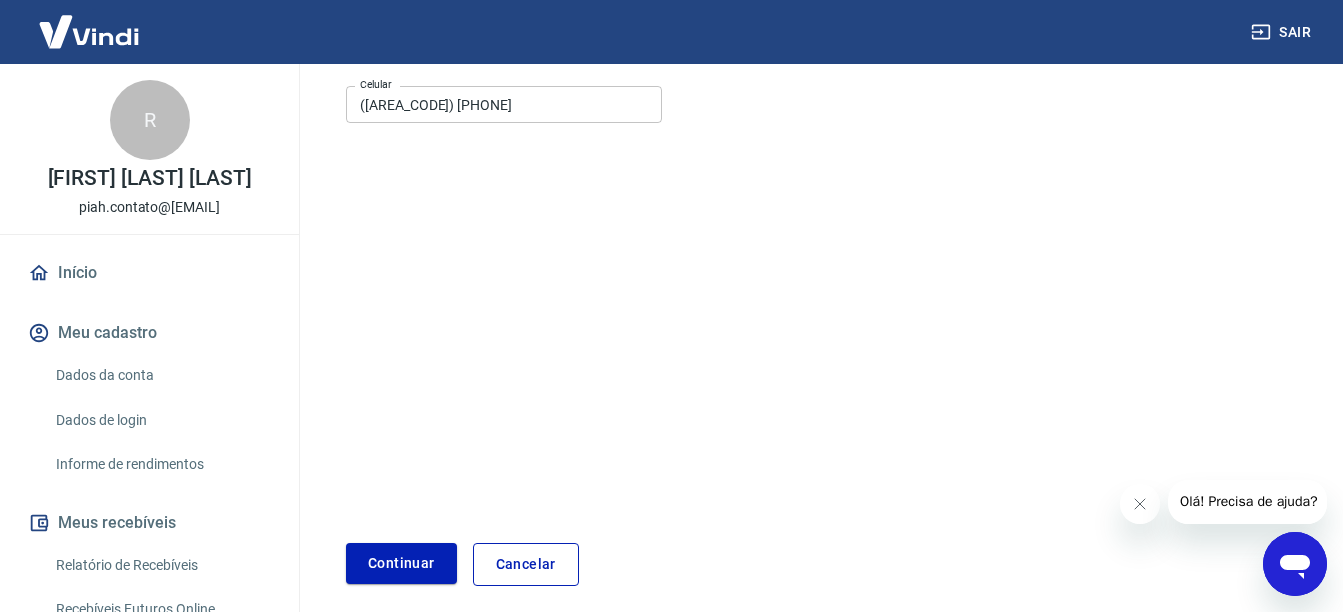 scroll, scrollTop: 335, scrollLeft: 0, axis: vertical 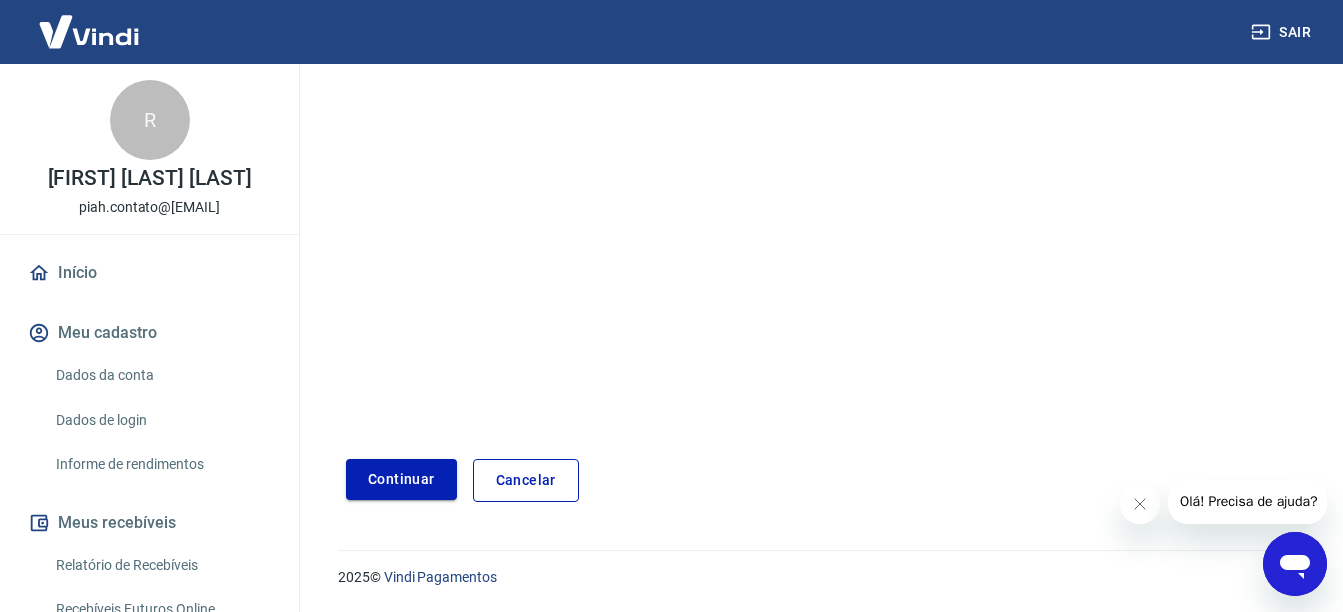 click on "Continuar" at bounding box center (401, 479) 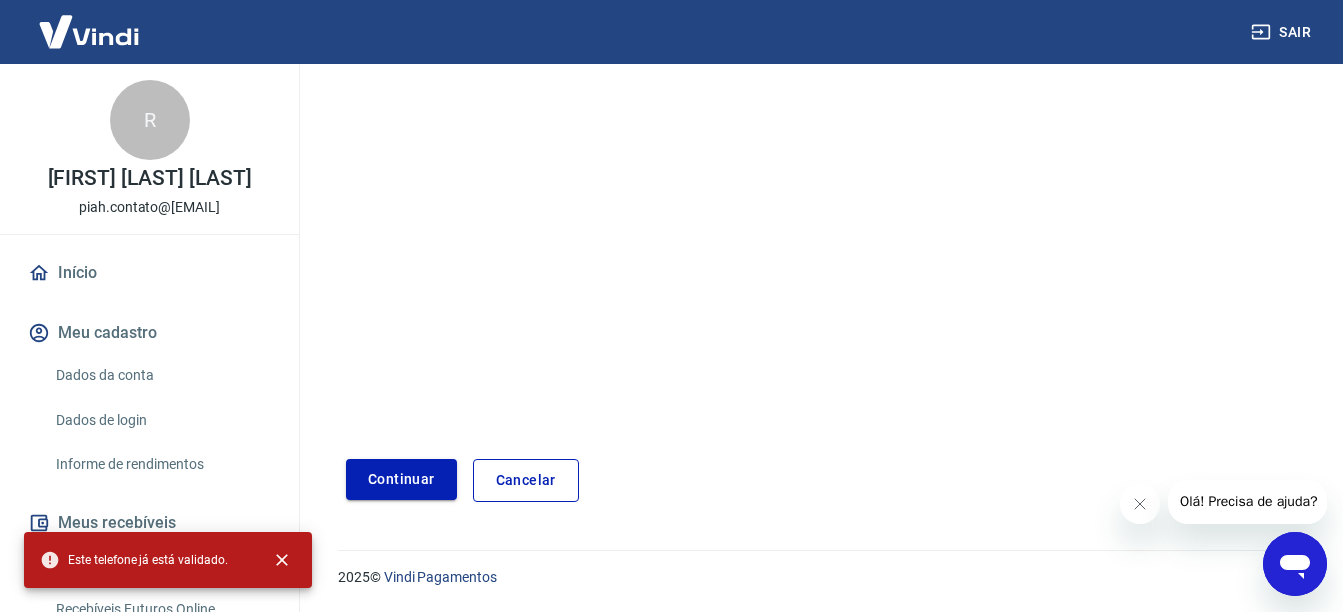 click on "Continuar" at bounding box center (401, 479) 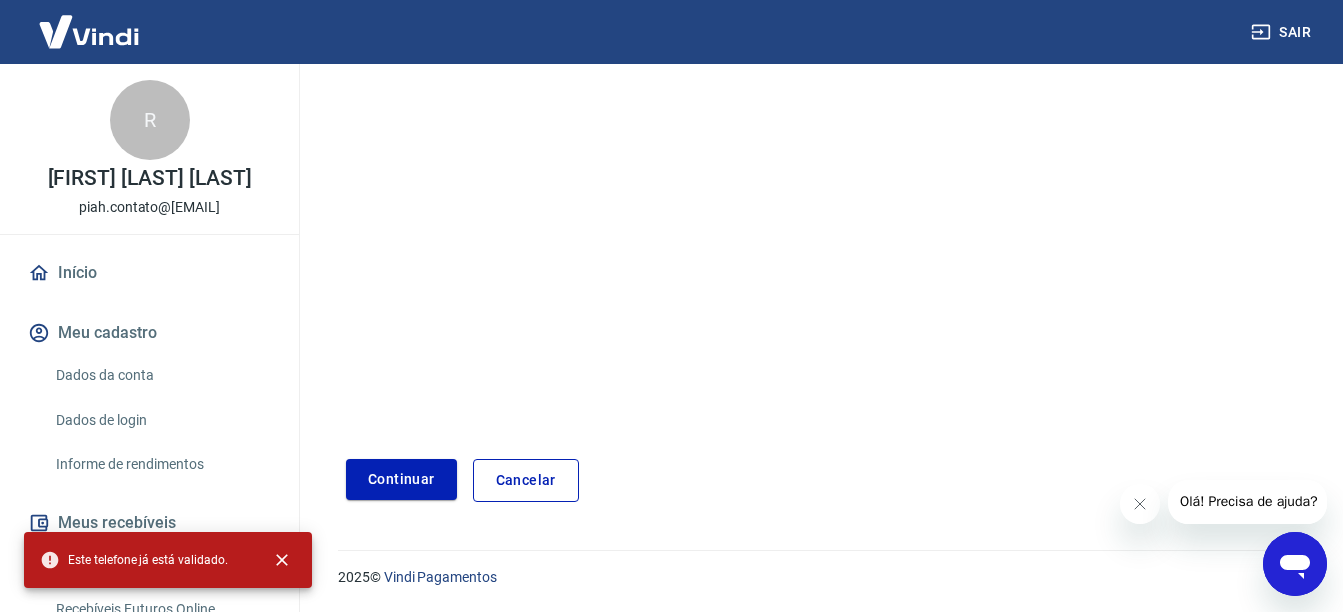 click on "Cancelar" at bounding box center [526, 480] 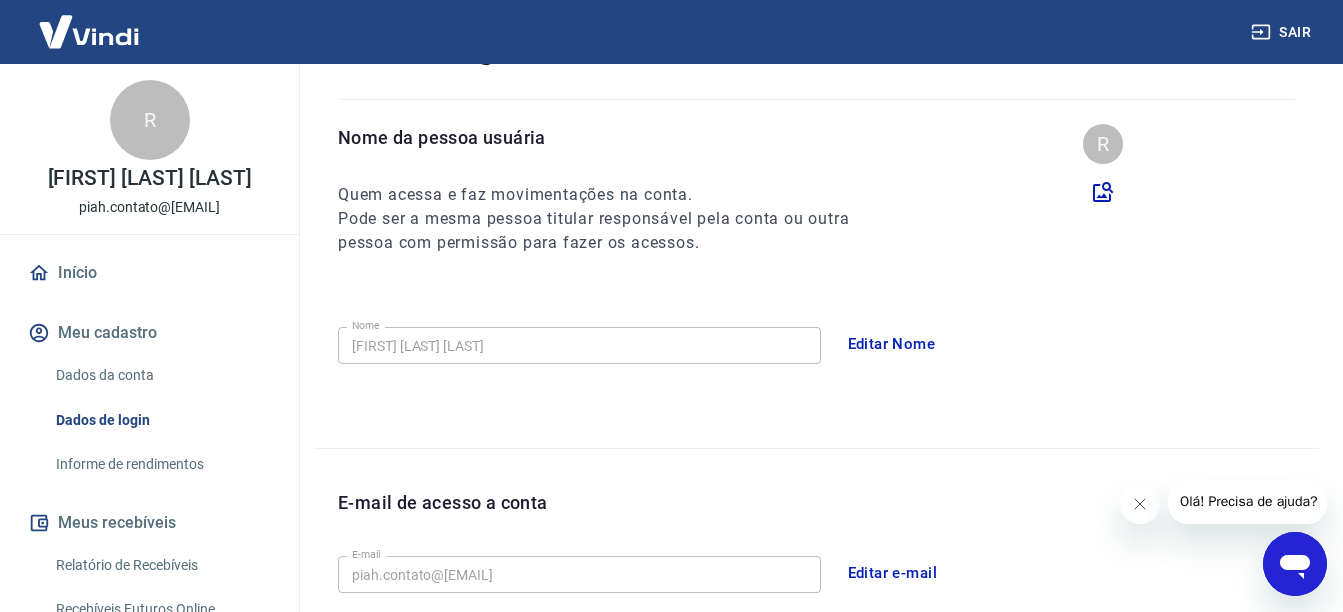 scroll, scrollTop: 0, scrollLeft: 0, axis: both 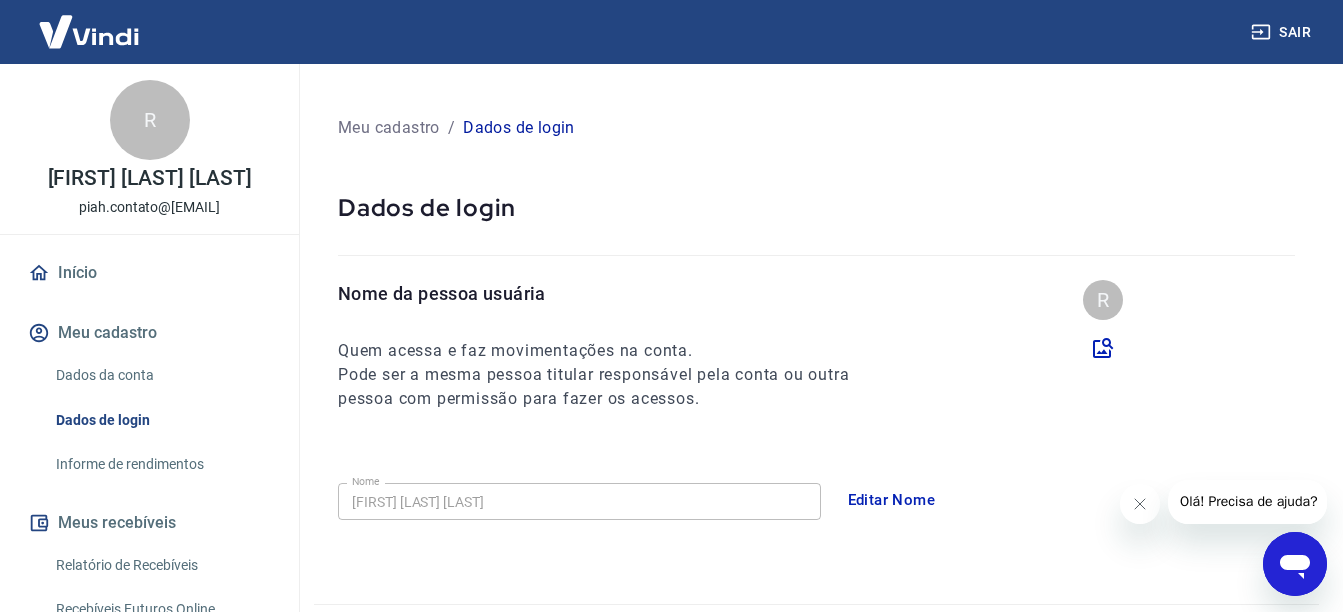 click on "Início" at bounding box center (149, 273) 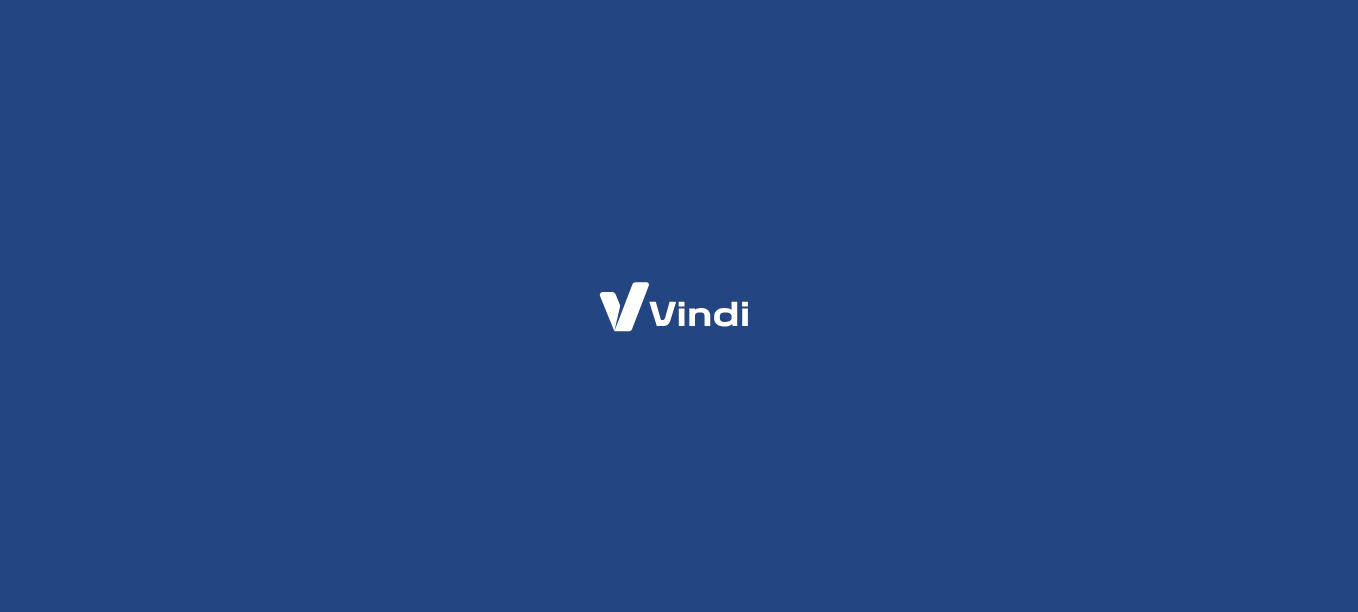 scroll, scrollTop: 0, scrollLeft: 0, axis: both 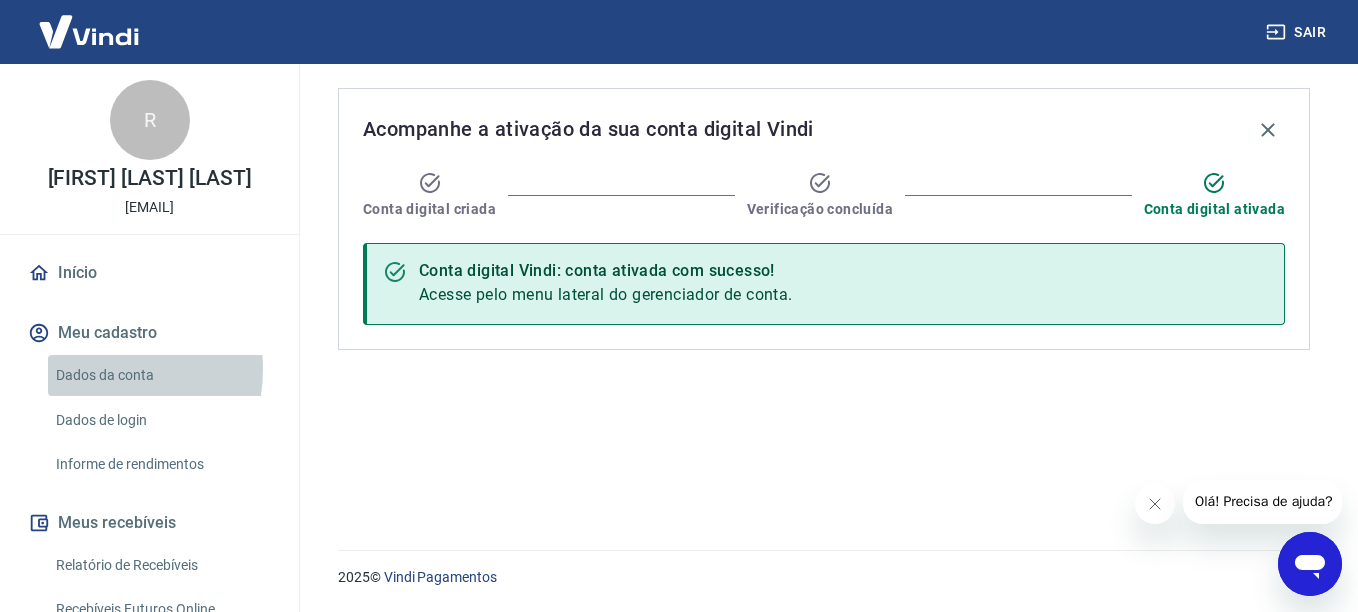 click on "Dados da conta" at bounding box center (161, 375) 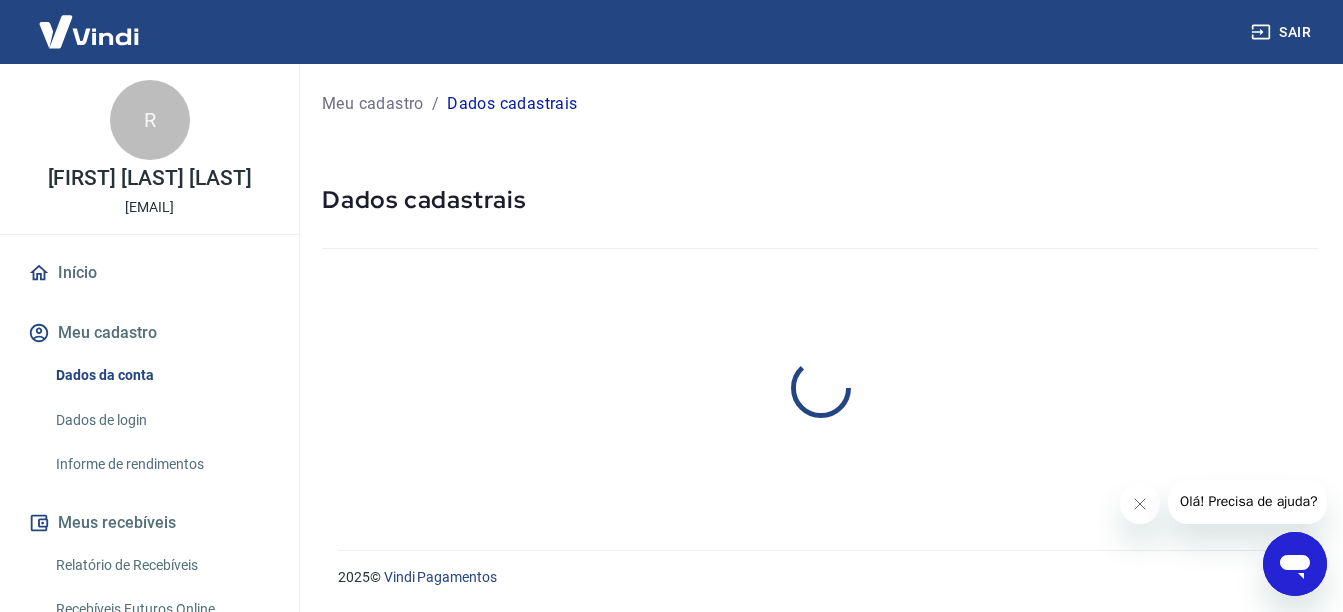 select on "RJ" 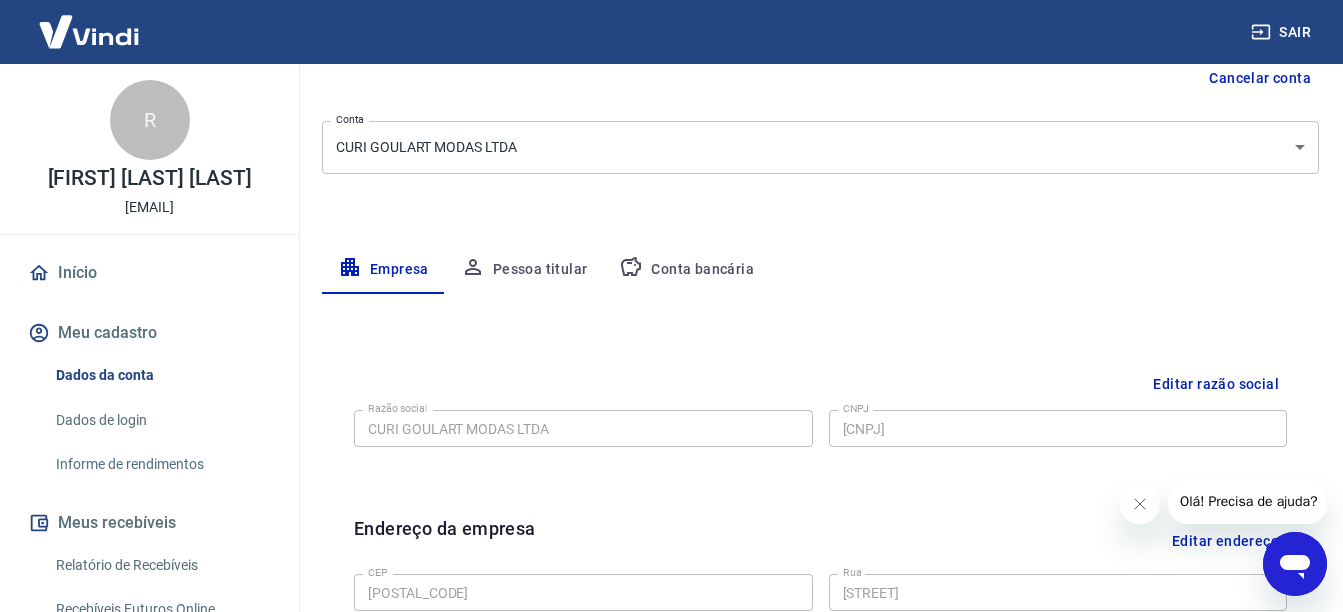 scroll, scrollTop: 30, scrollLeft: 0, axis: vertical 